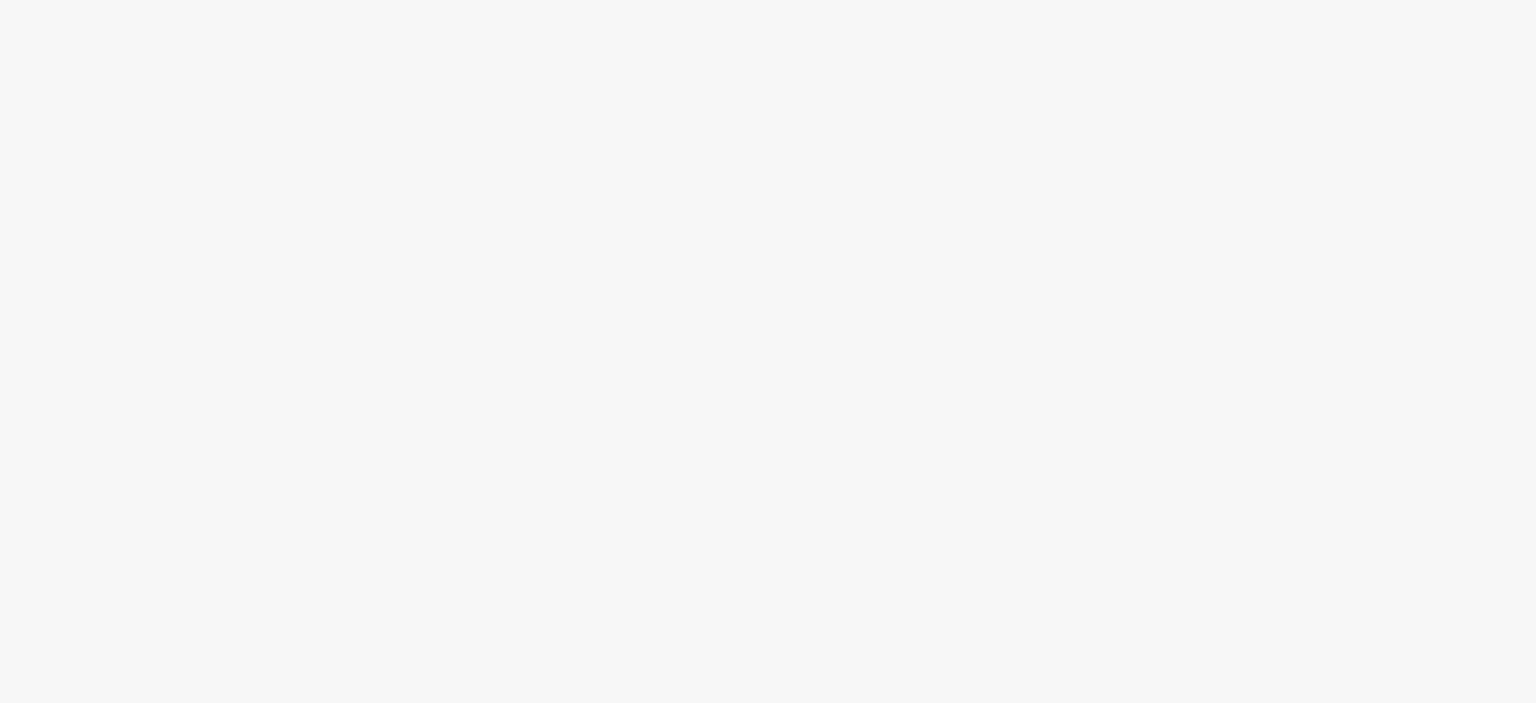 scroll, scrollTop: 0, scrollLeft: 0, axis: both 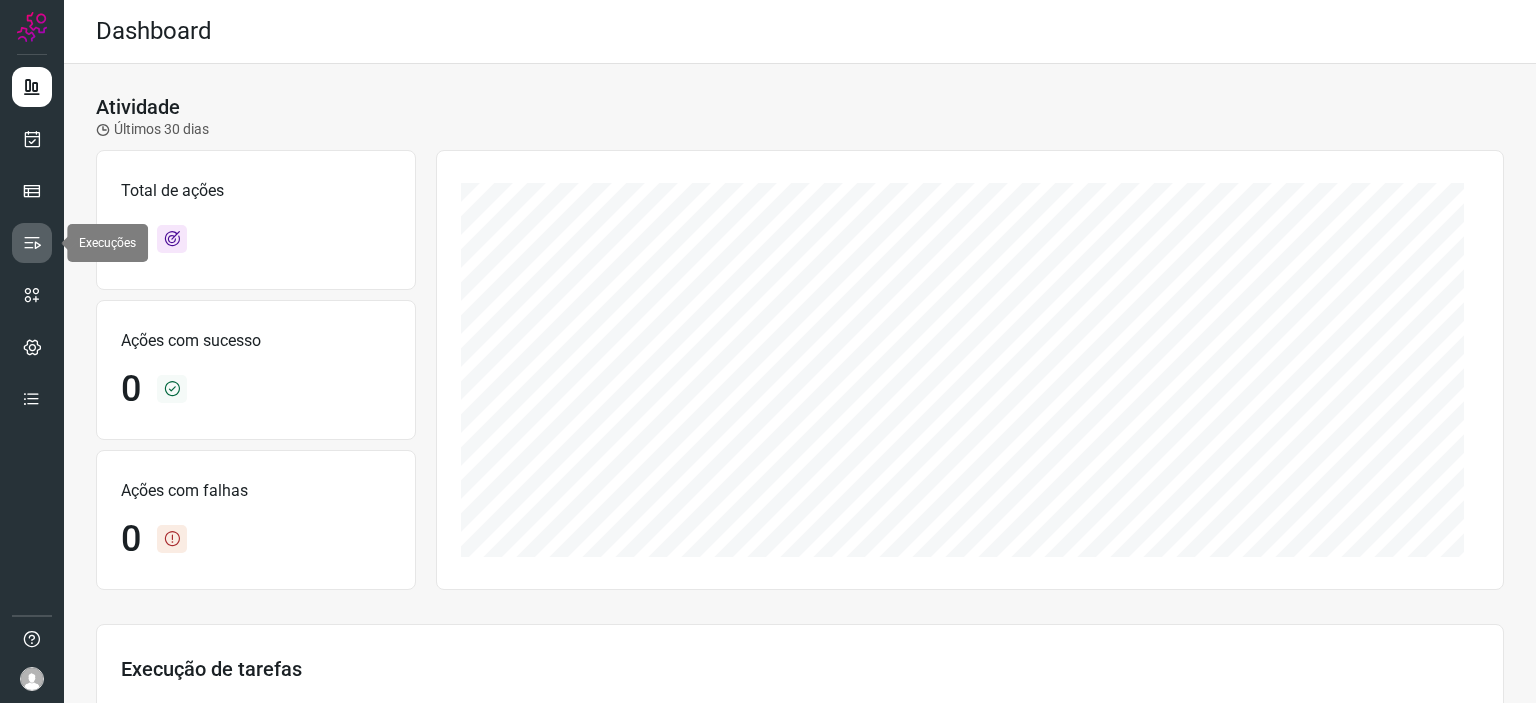 click at bounding box center [32, 243] 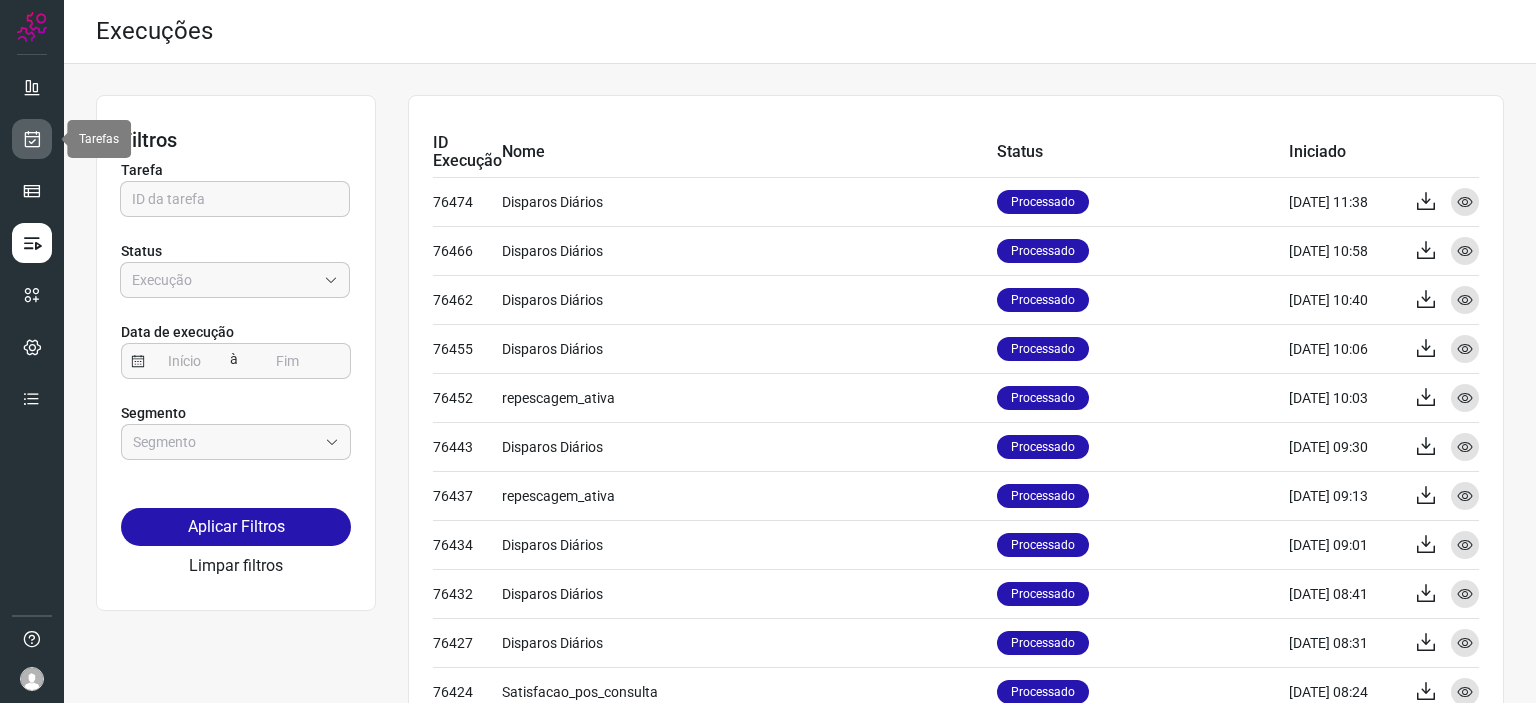 click at bounding box center (32, 139) 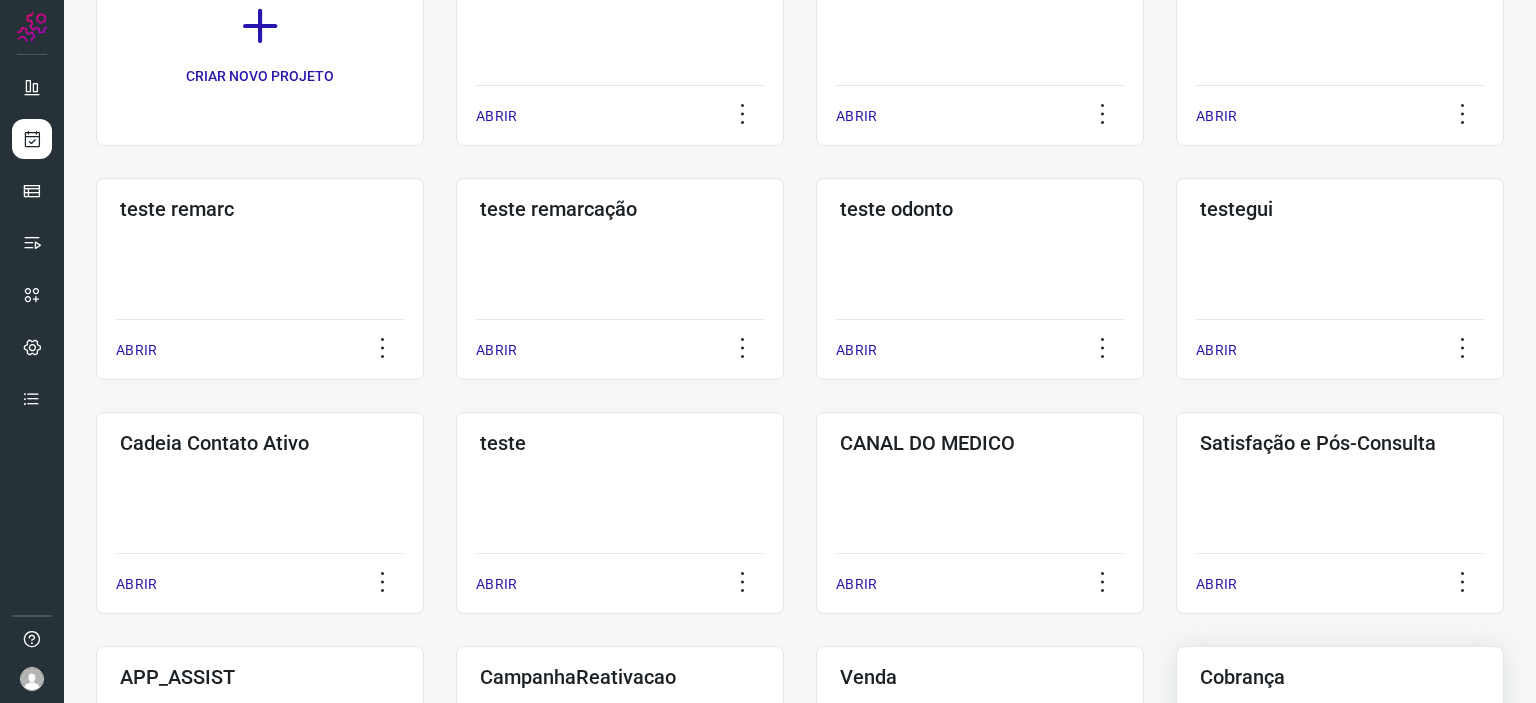 scroll, scrollTop: 409, scrollLeft: 0, axis: vertical 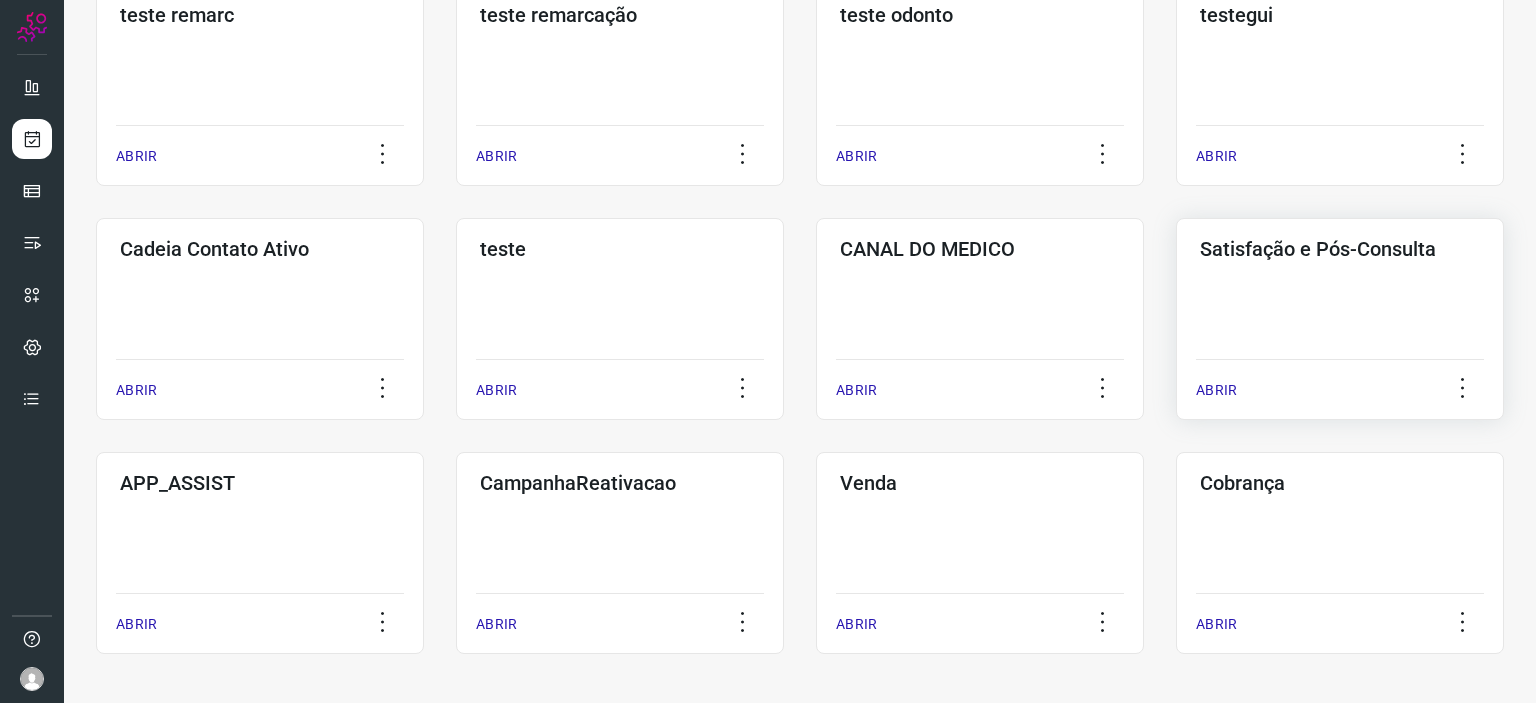 click on "Satisfação e Pós-Consulta  ABRIR" 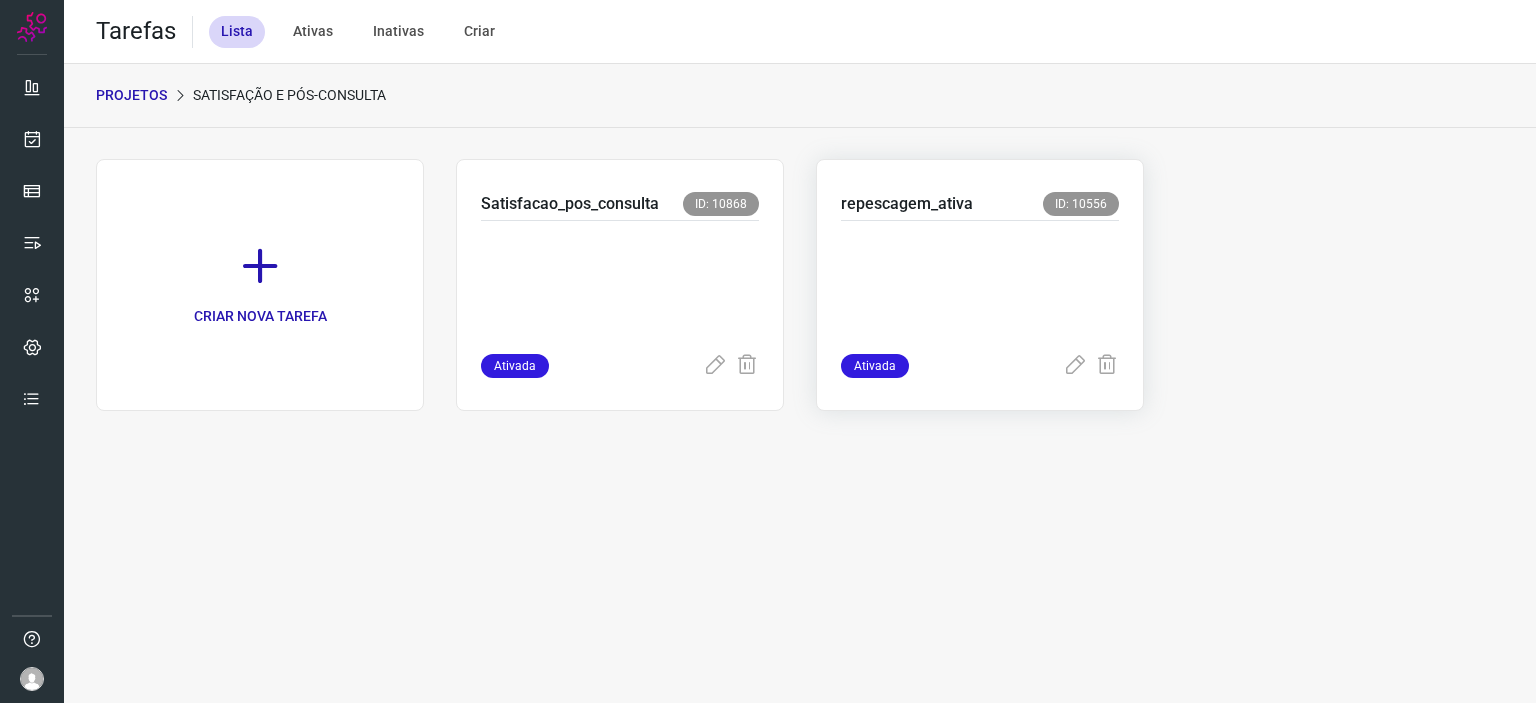 scroll, scrollTop: 0, scrollLeft: 0, axis: both 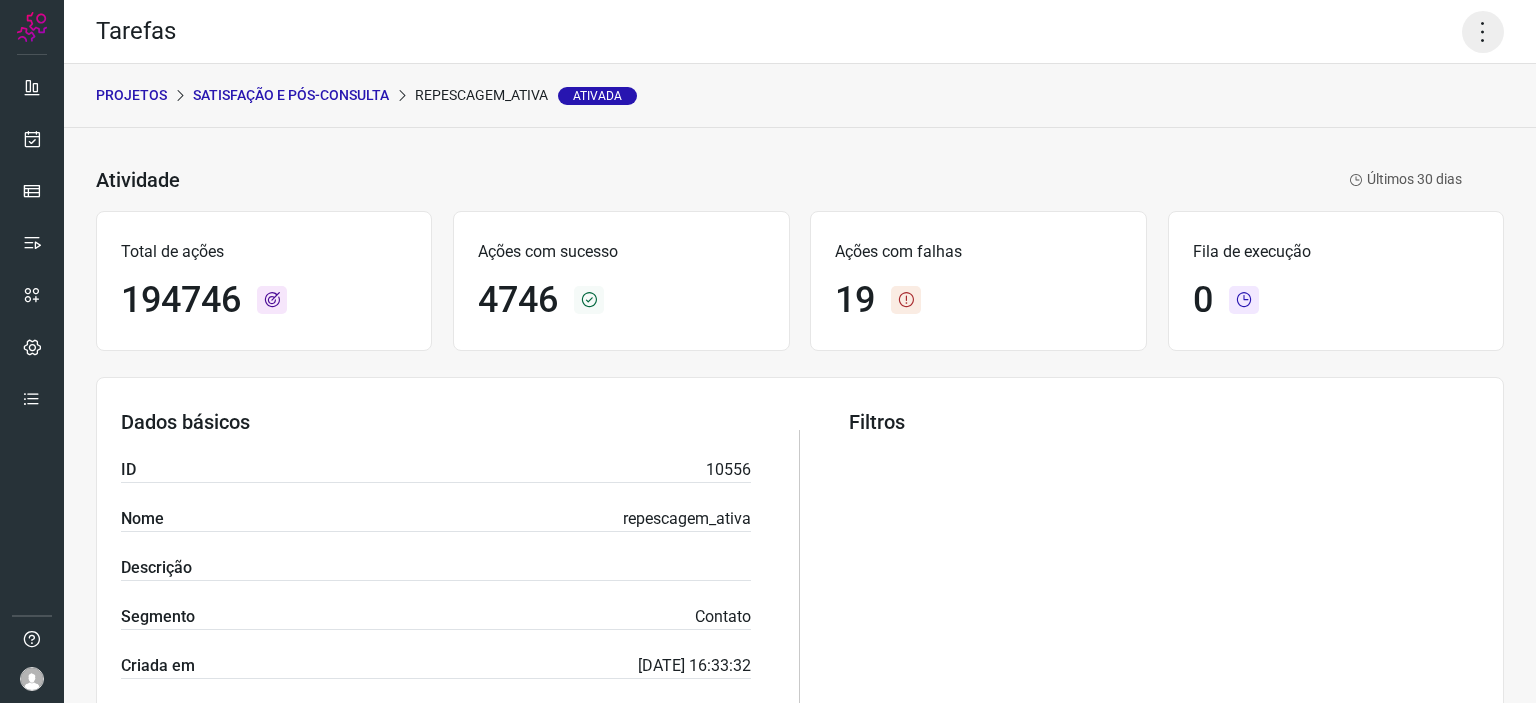 click 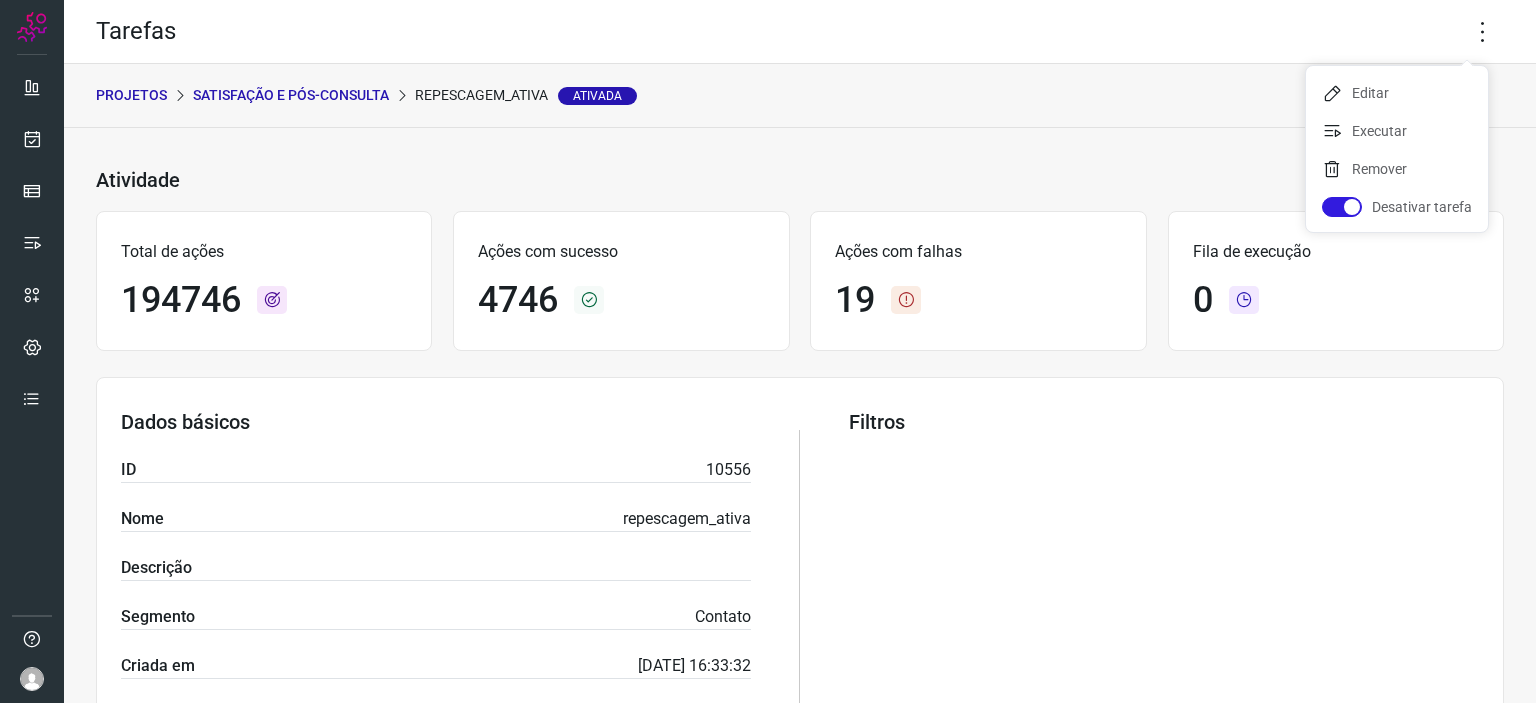 drag, startPoint x: 312, startPoint y: 113, endPoint x: 297, endPoint y: 101, distance: 19.209373 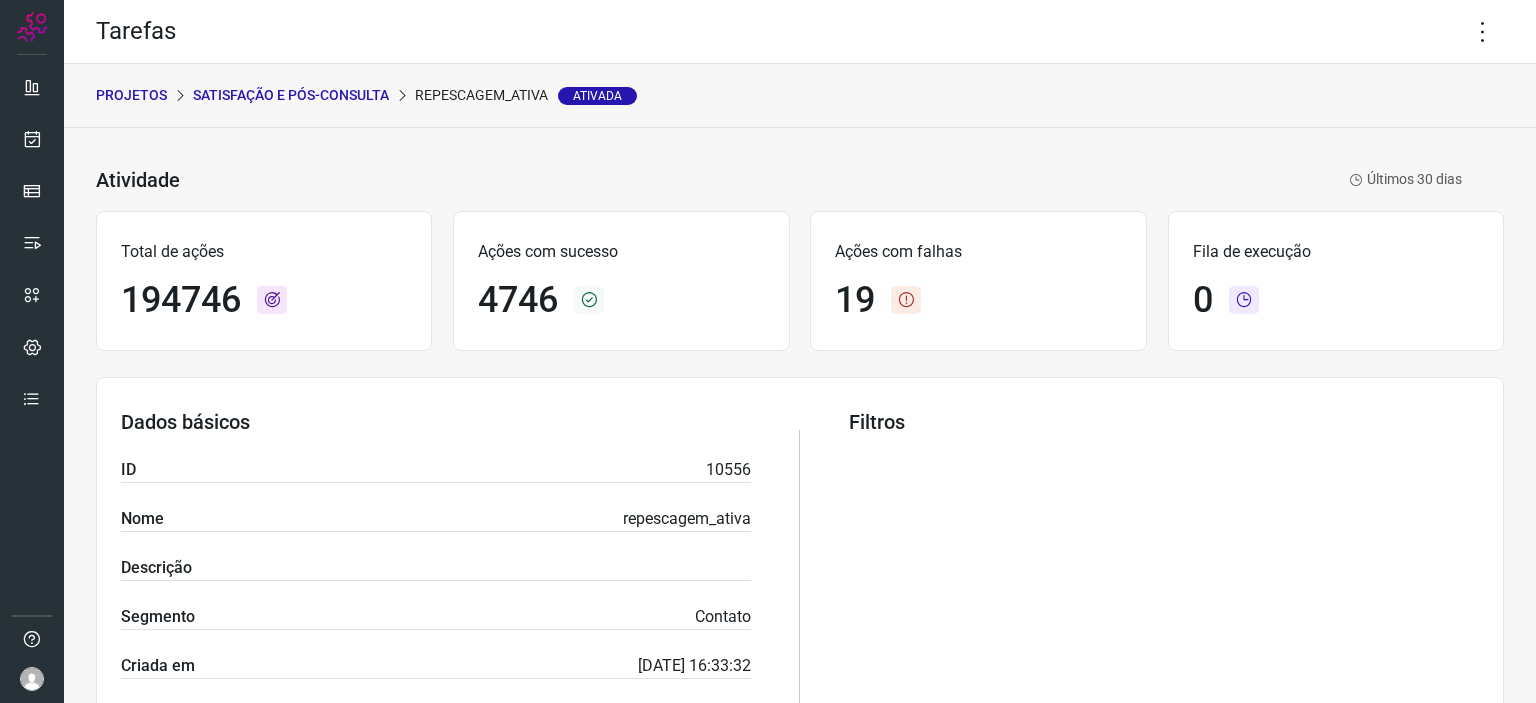 click on "Satisfação e Pós-Consulta" at bounding box center (291, 95) 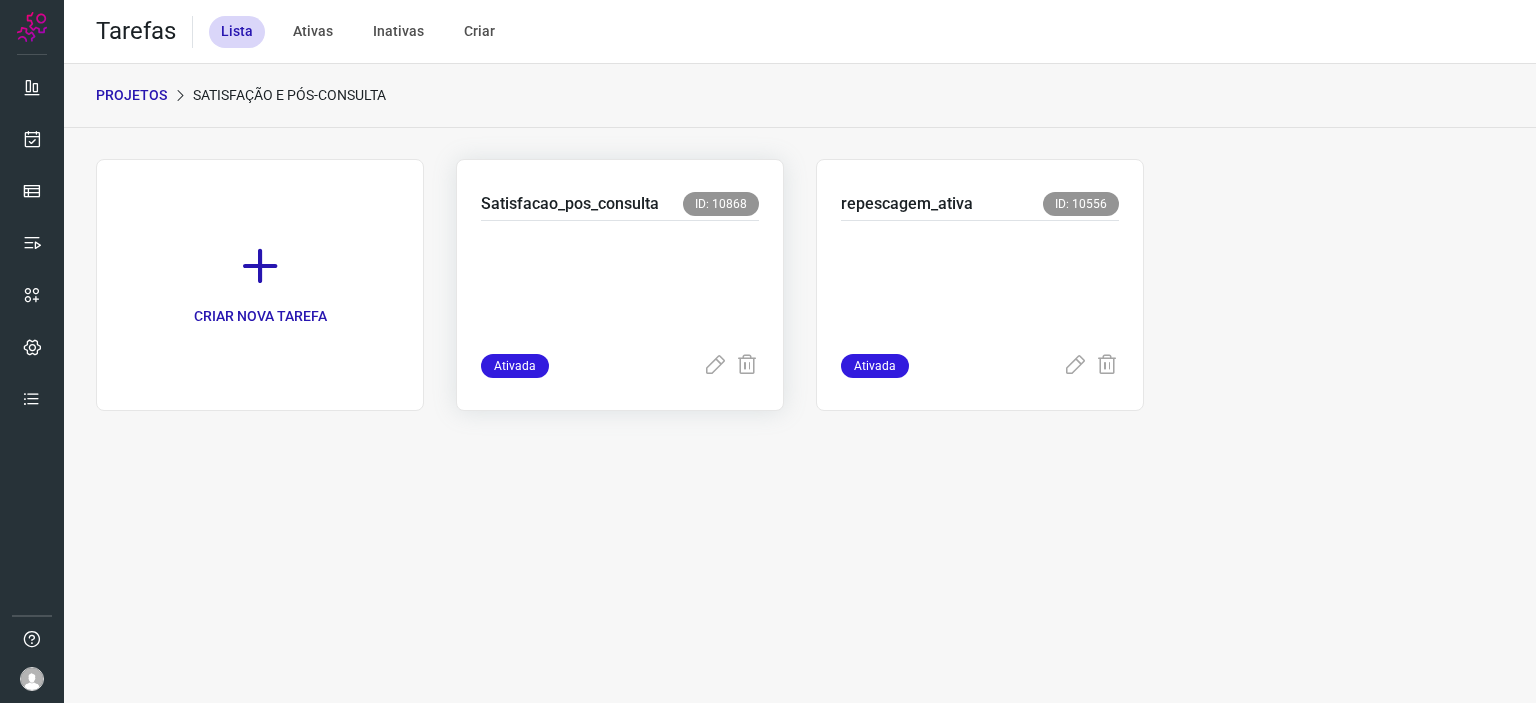 click on "Ativada" at bounding box center [620, 366] 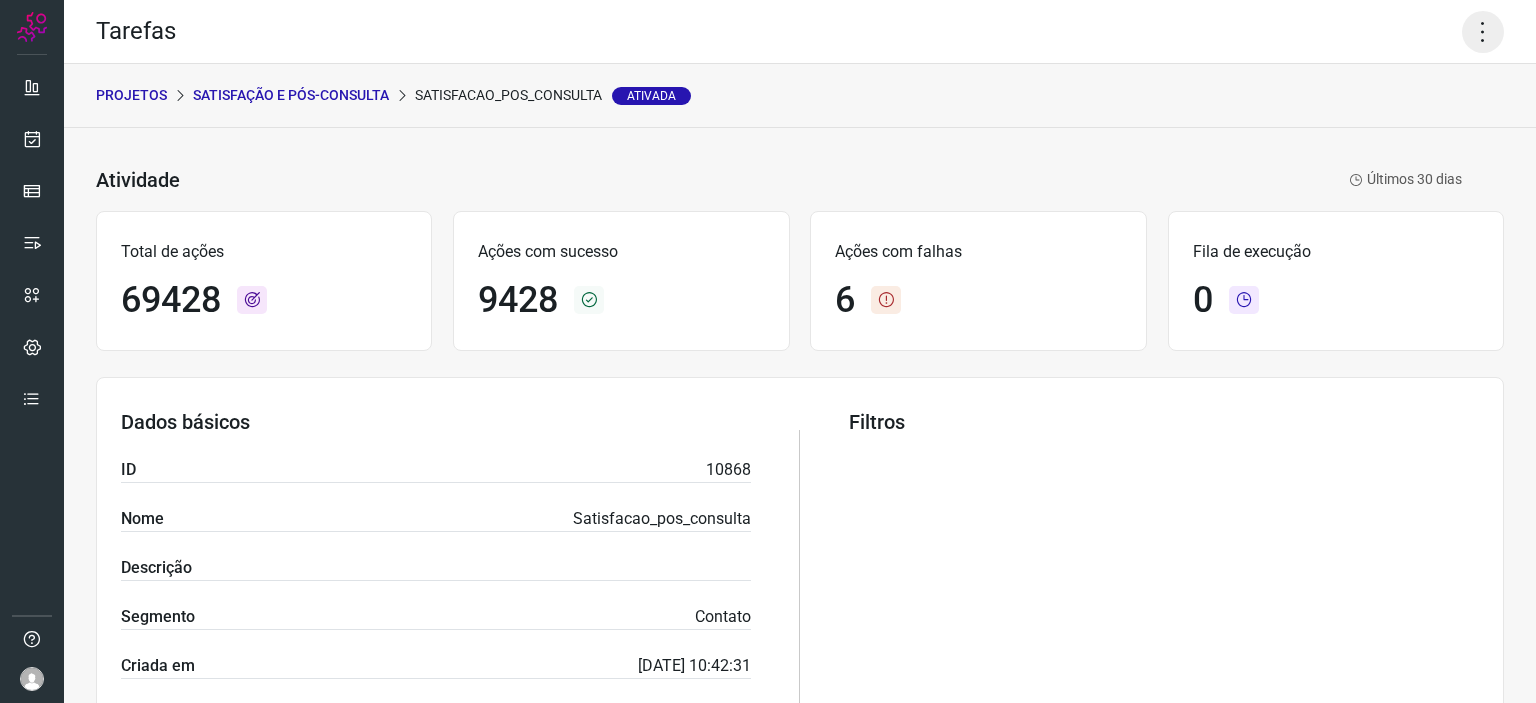 click 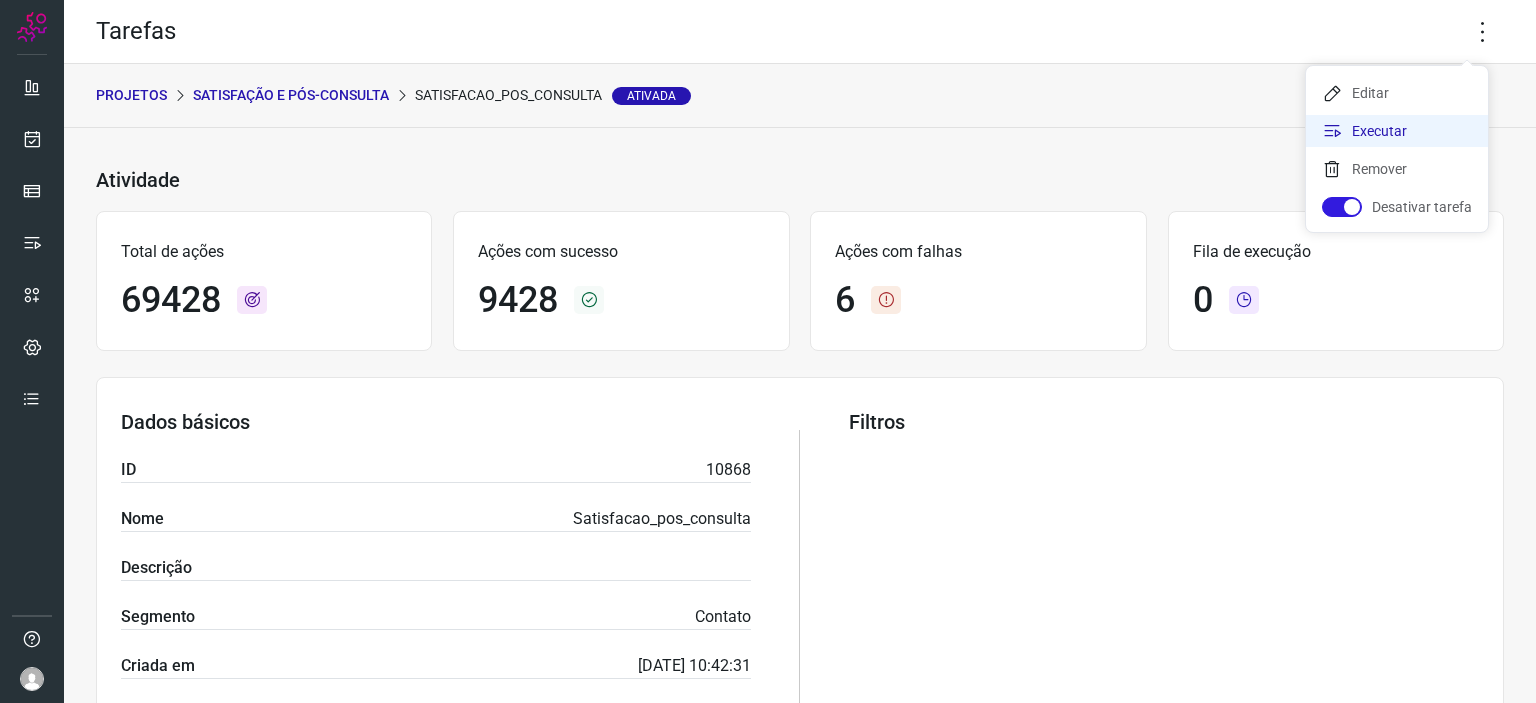 click on "Executar" 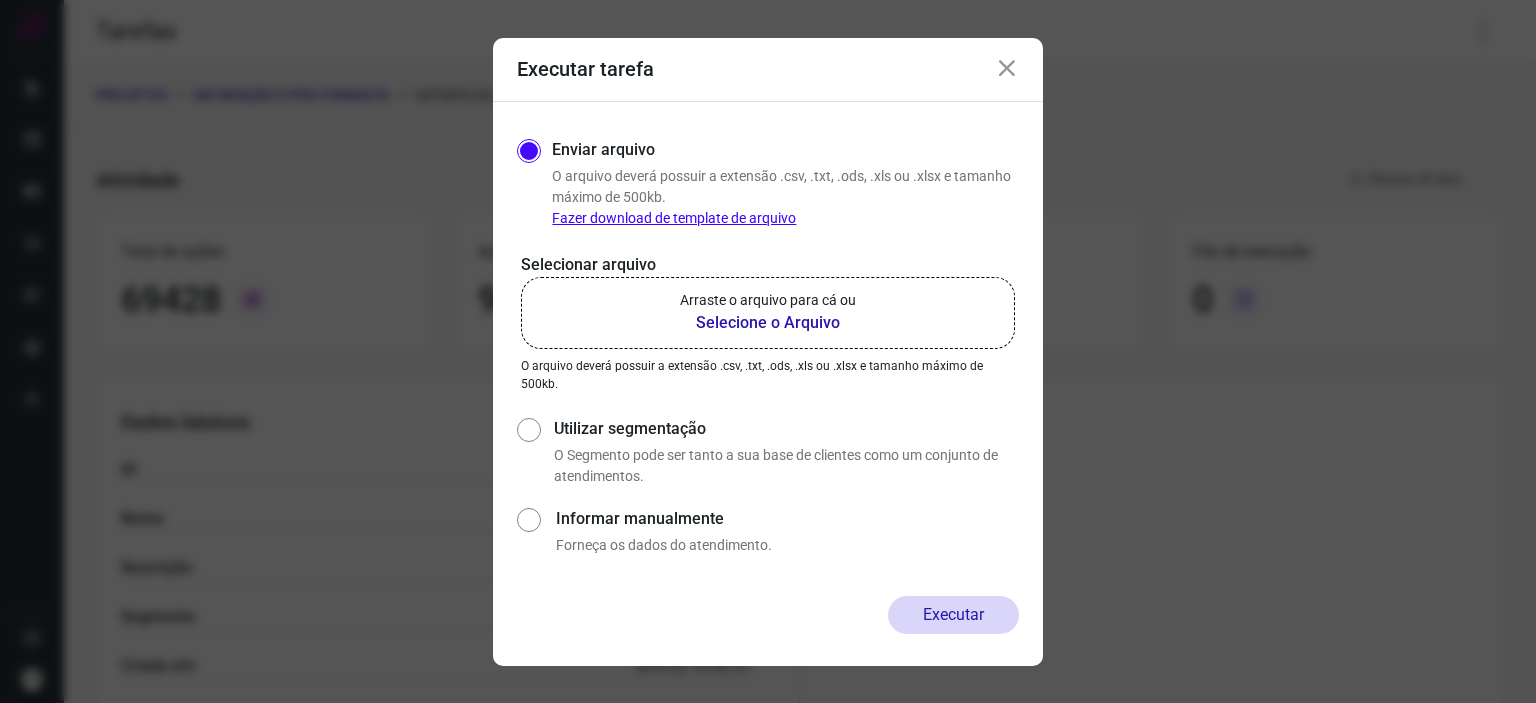 click on "Arraste o arquivo para cá ou Selecione o Arquivo" 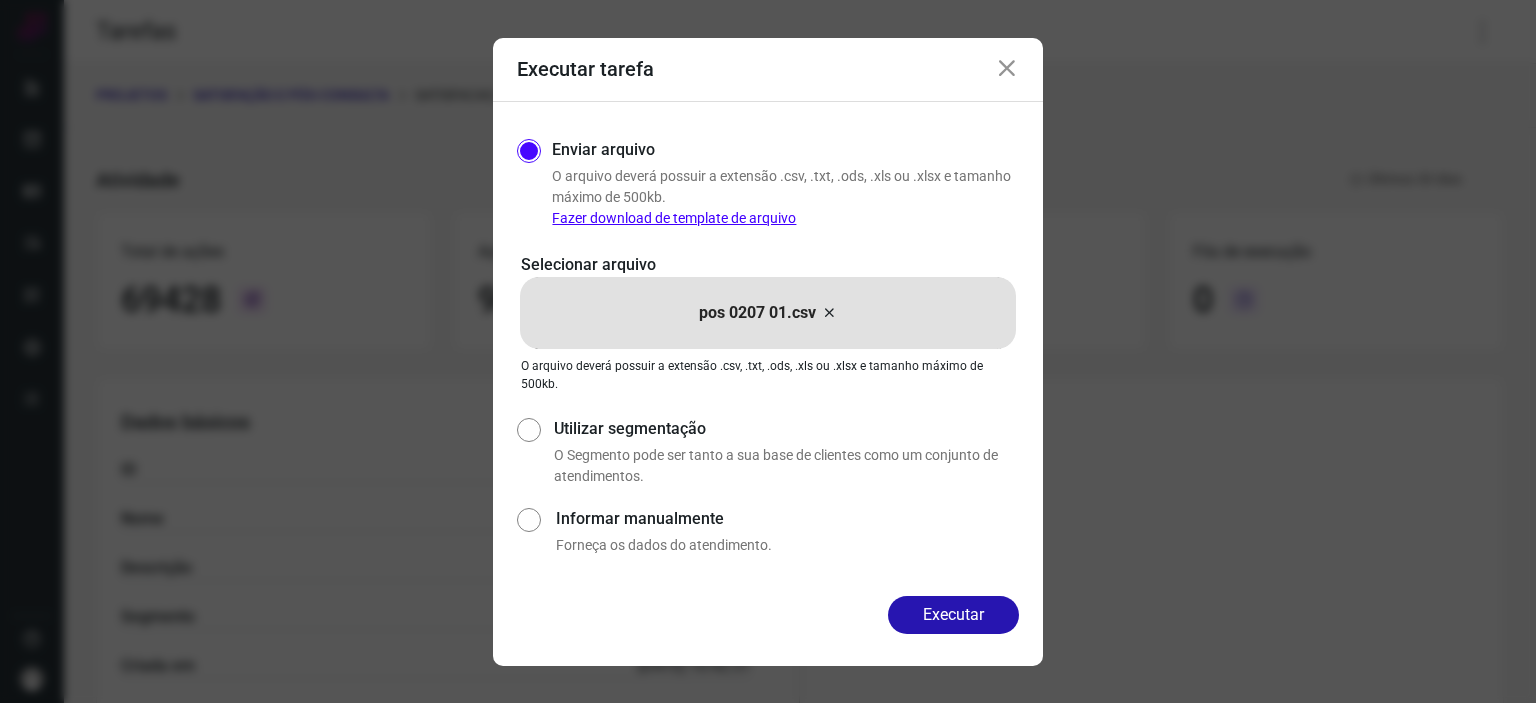 click at bounding box center [1007, 69] 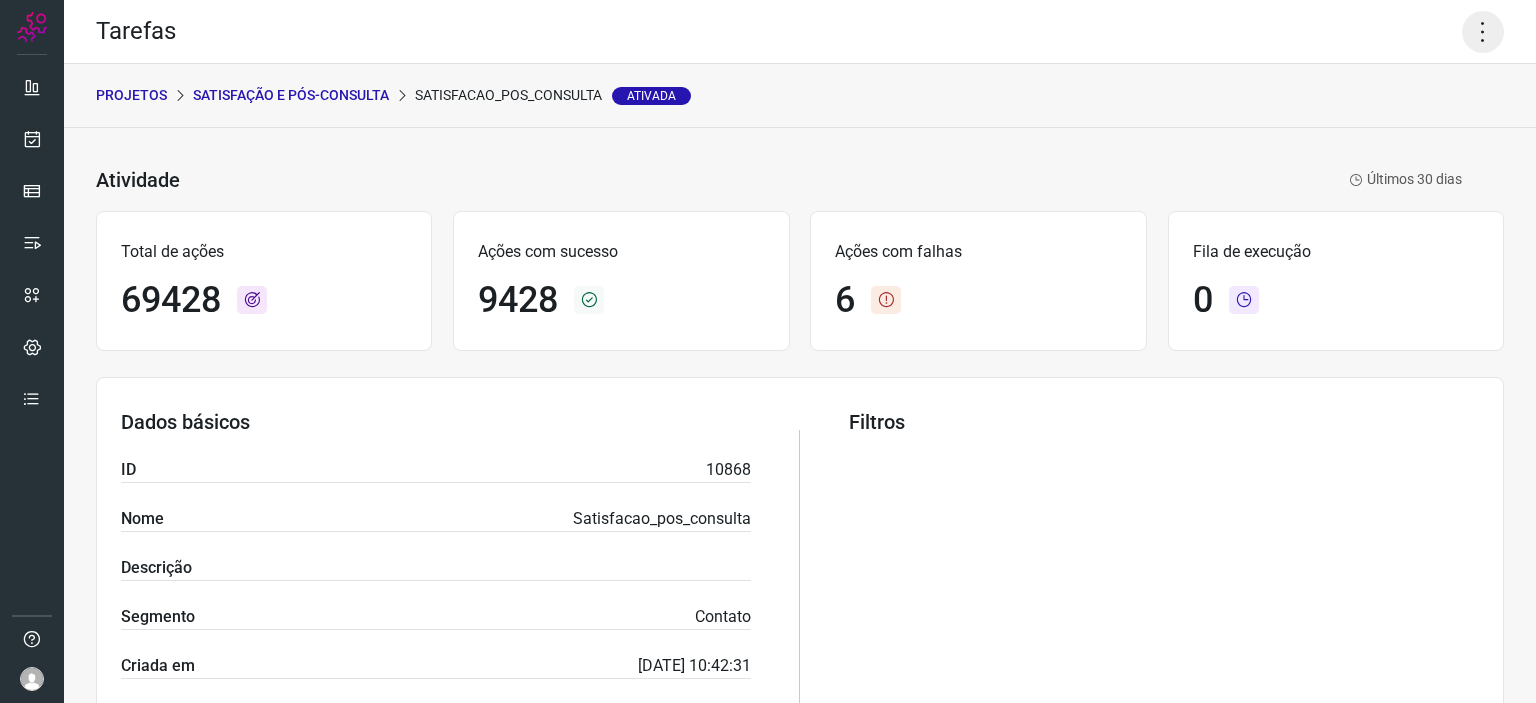 click 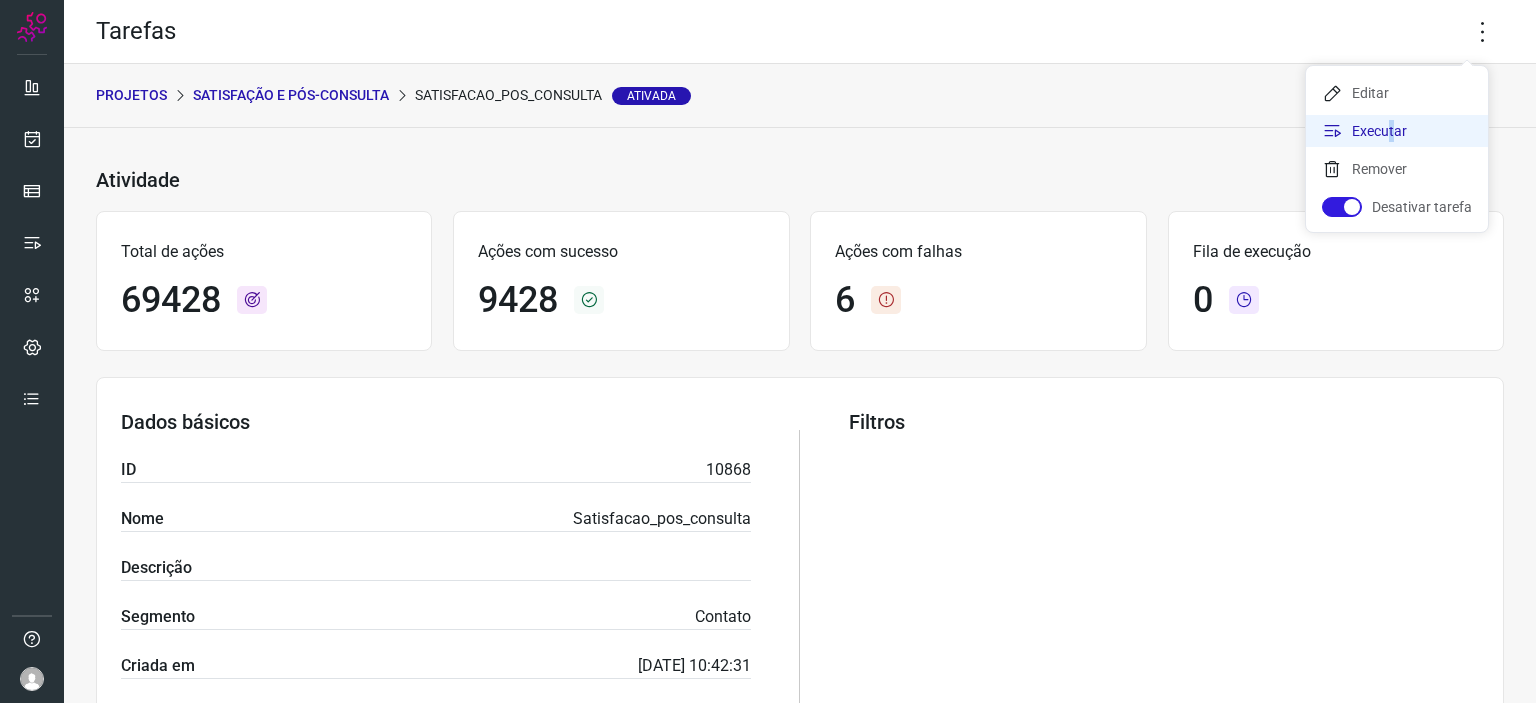 click on "Executar" 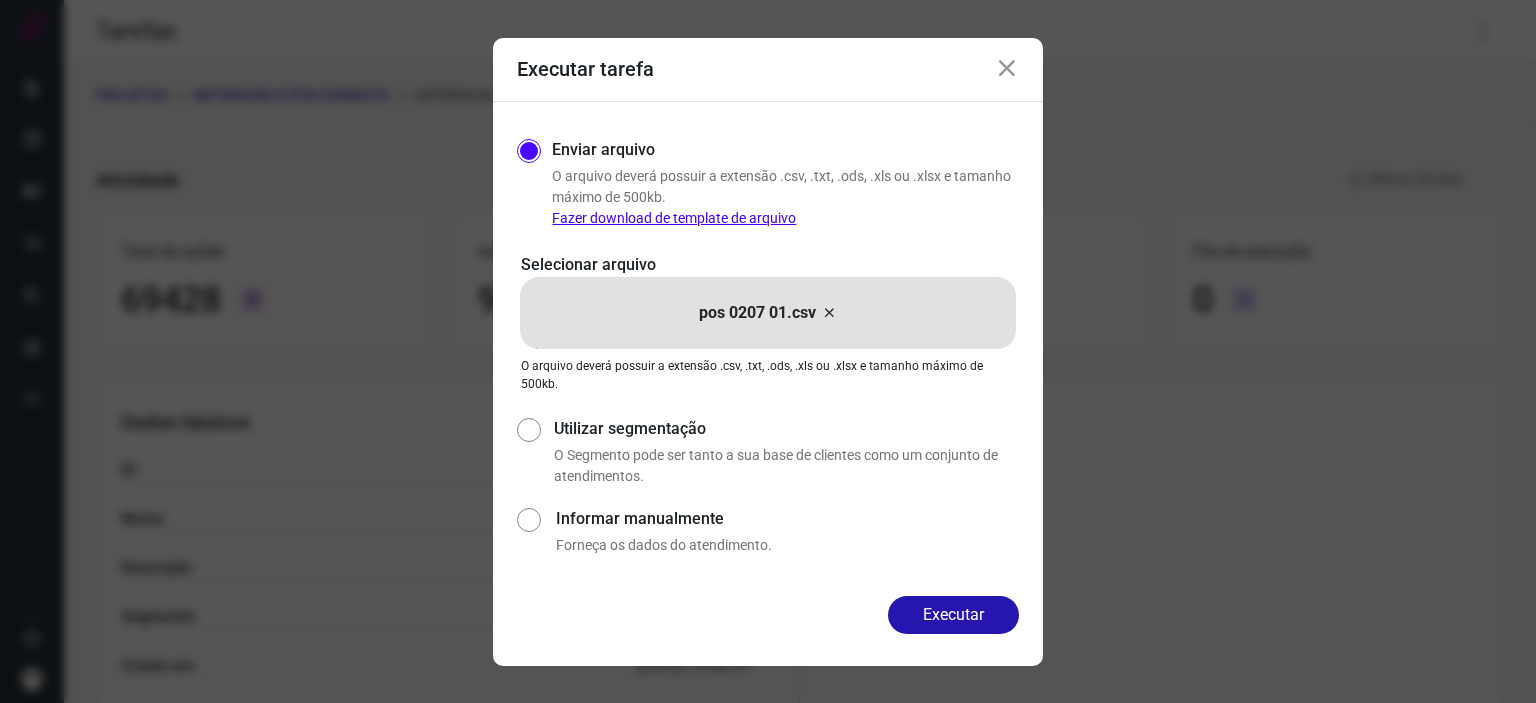 click at bounding box center [1007, 69] 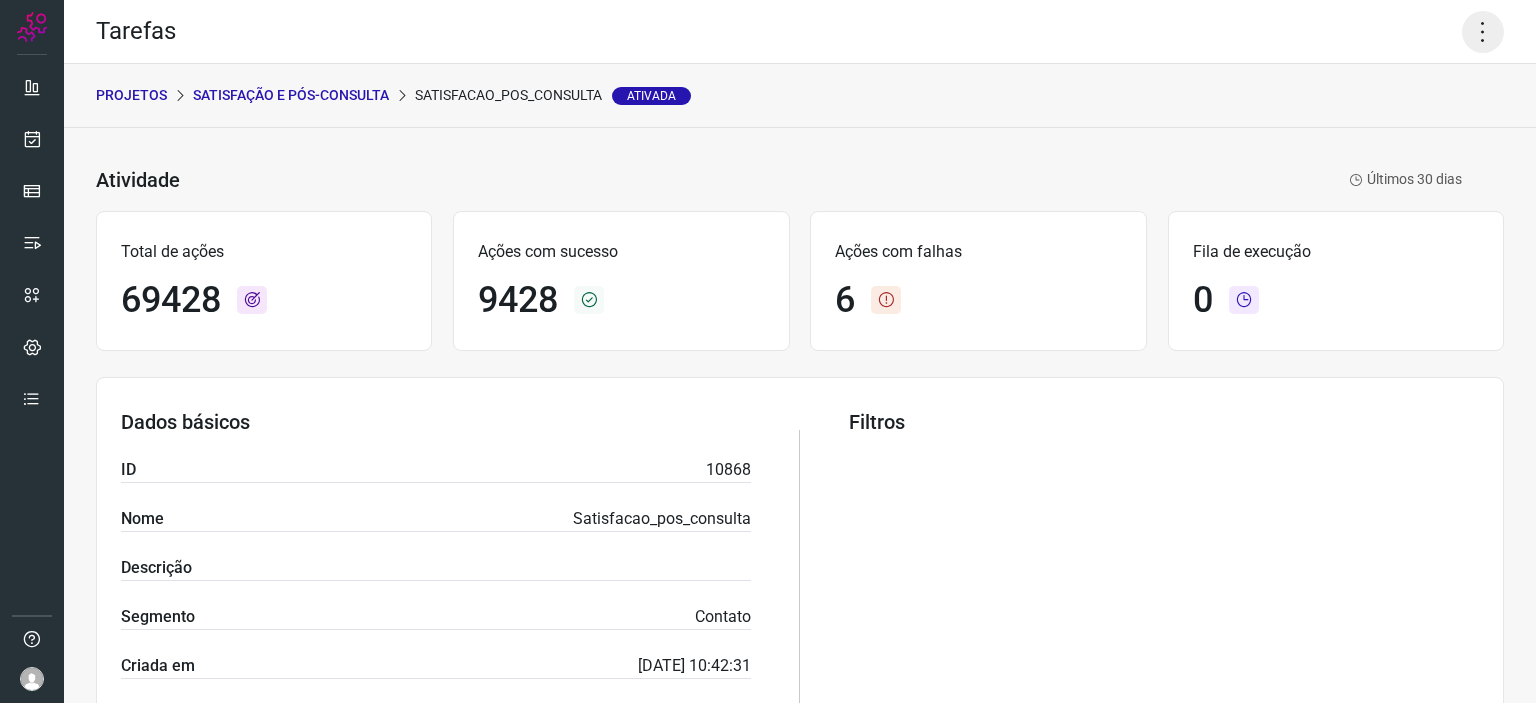 click 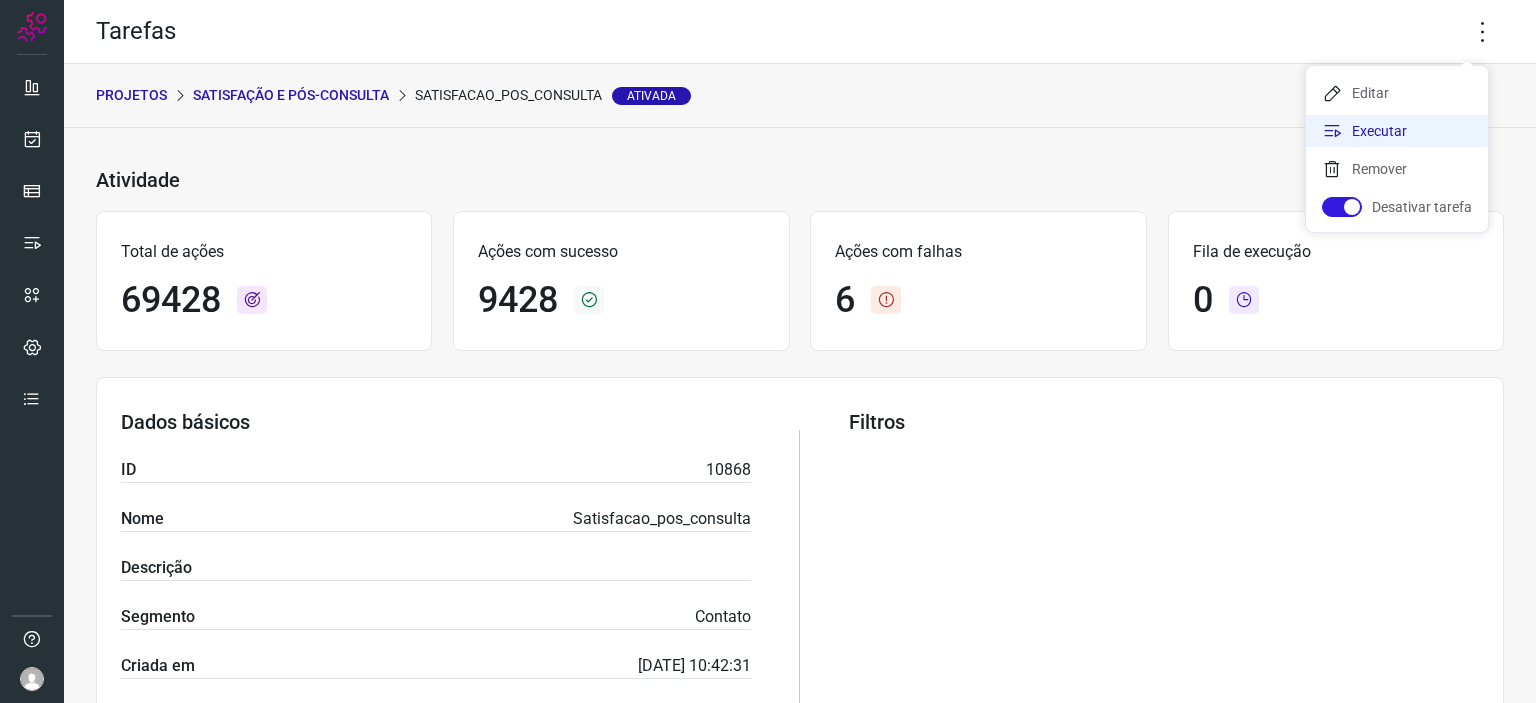 click on "Executar" 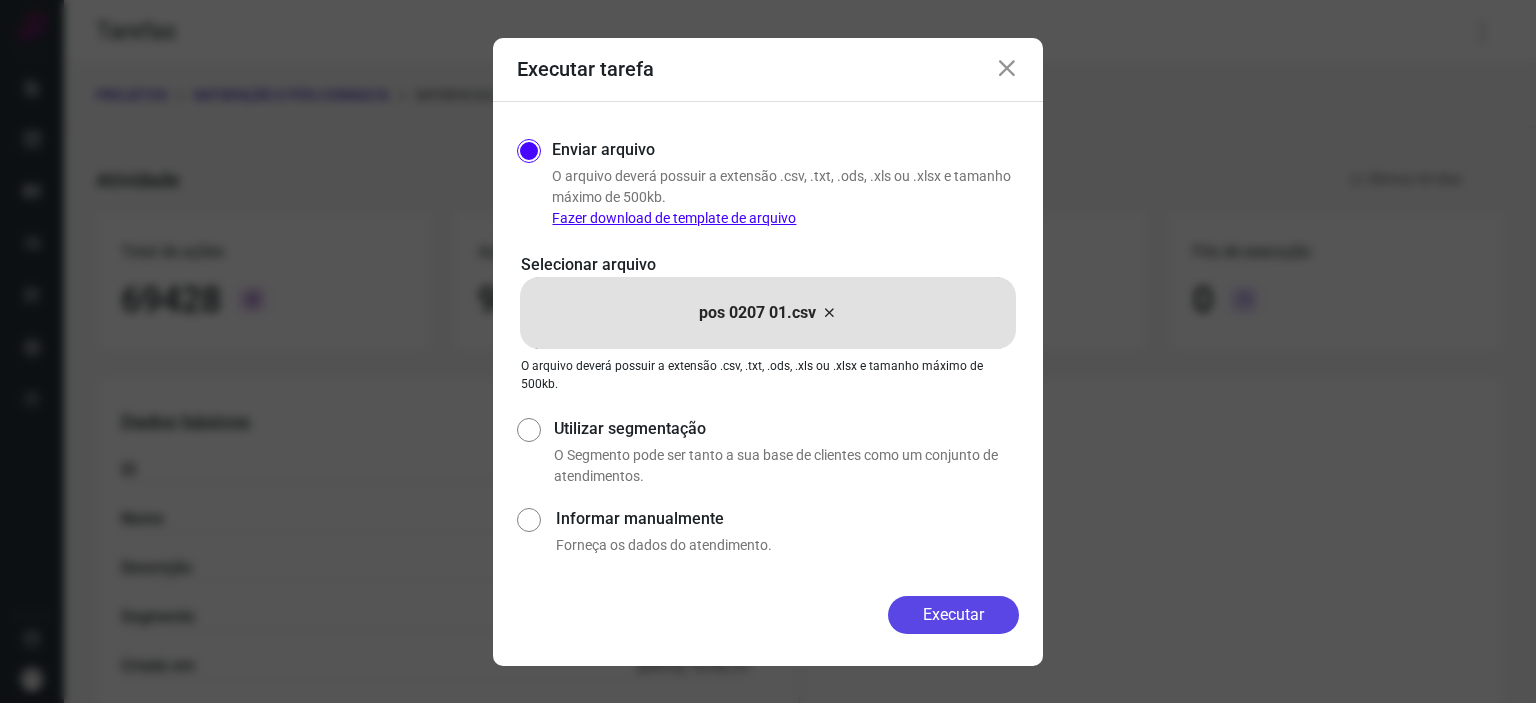 click on "Executar" at bounding box center [953, 615] 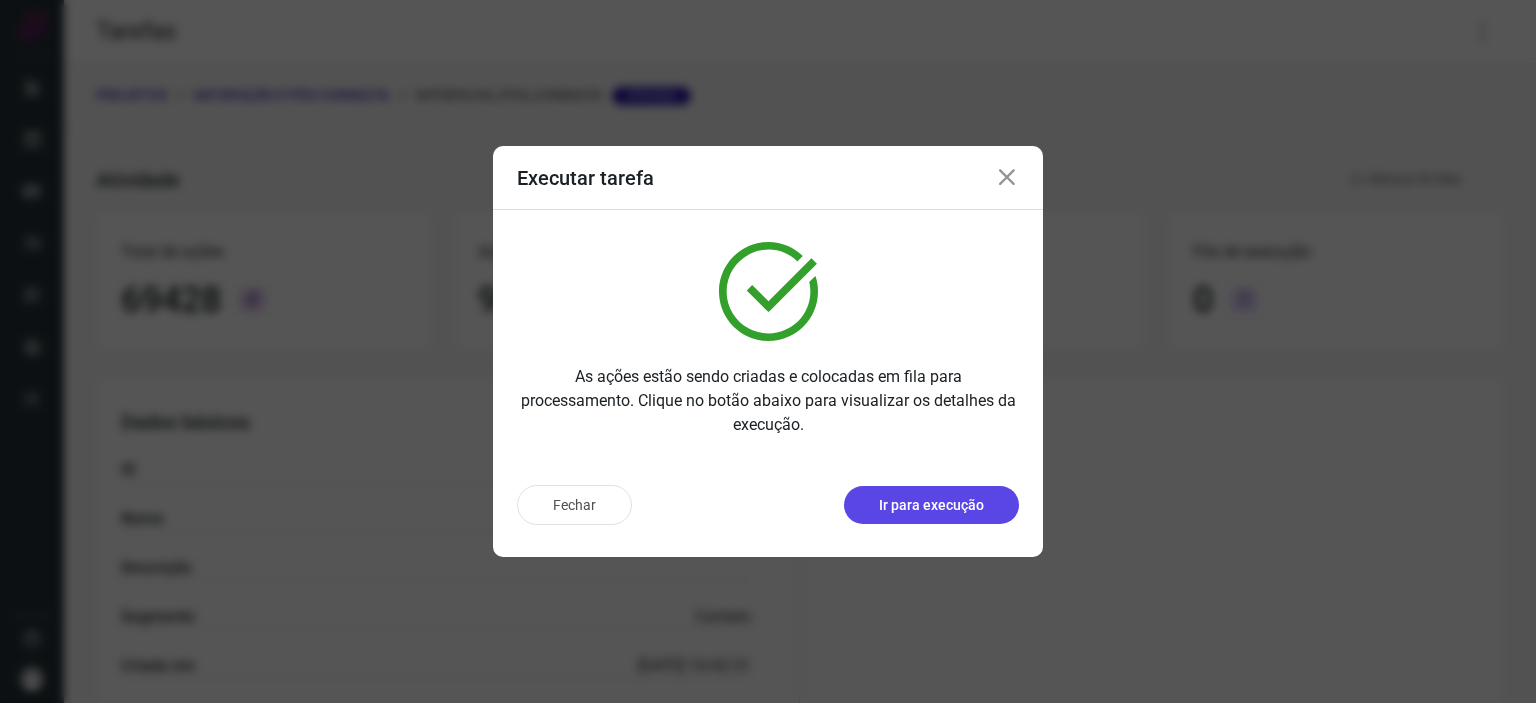 click on "Ir para execução" at bounding box center (931, 505) 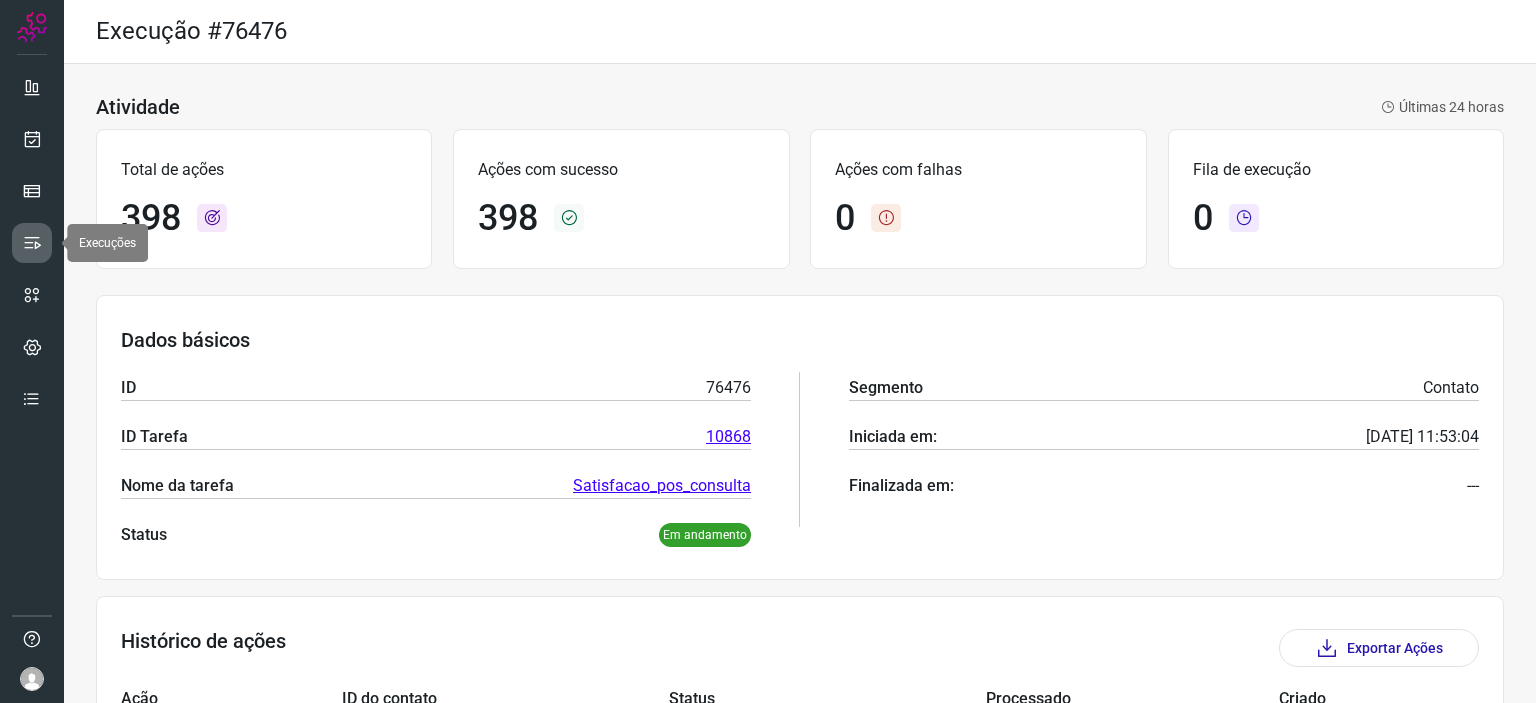click at bounding box center (32, 243) 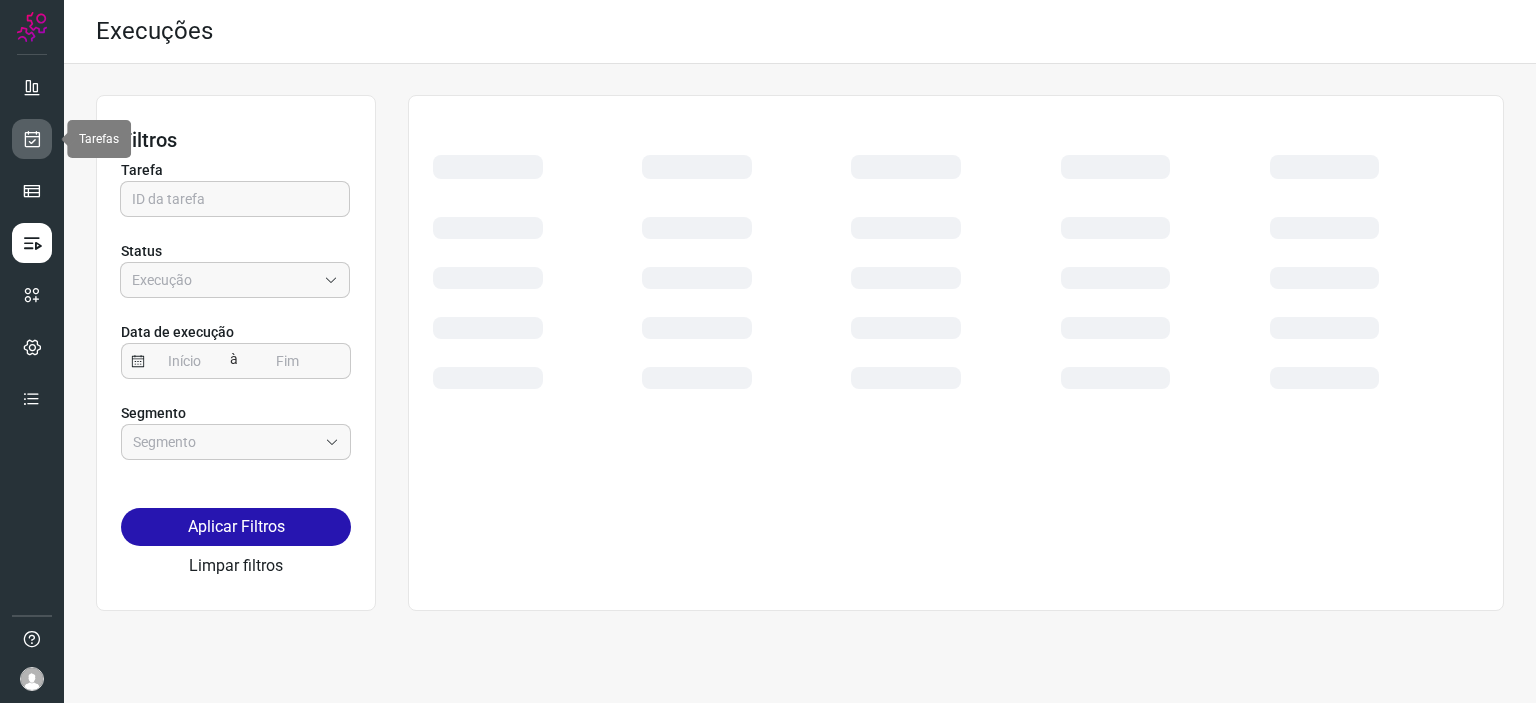 click at bounding box center [32, 139] 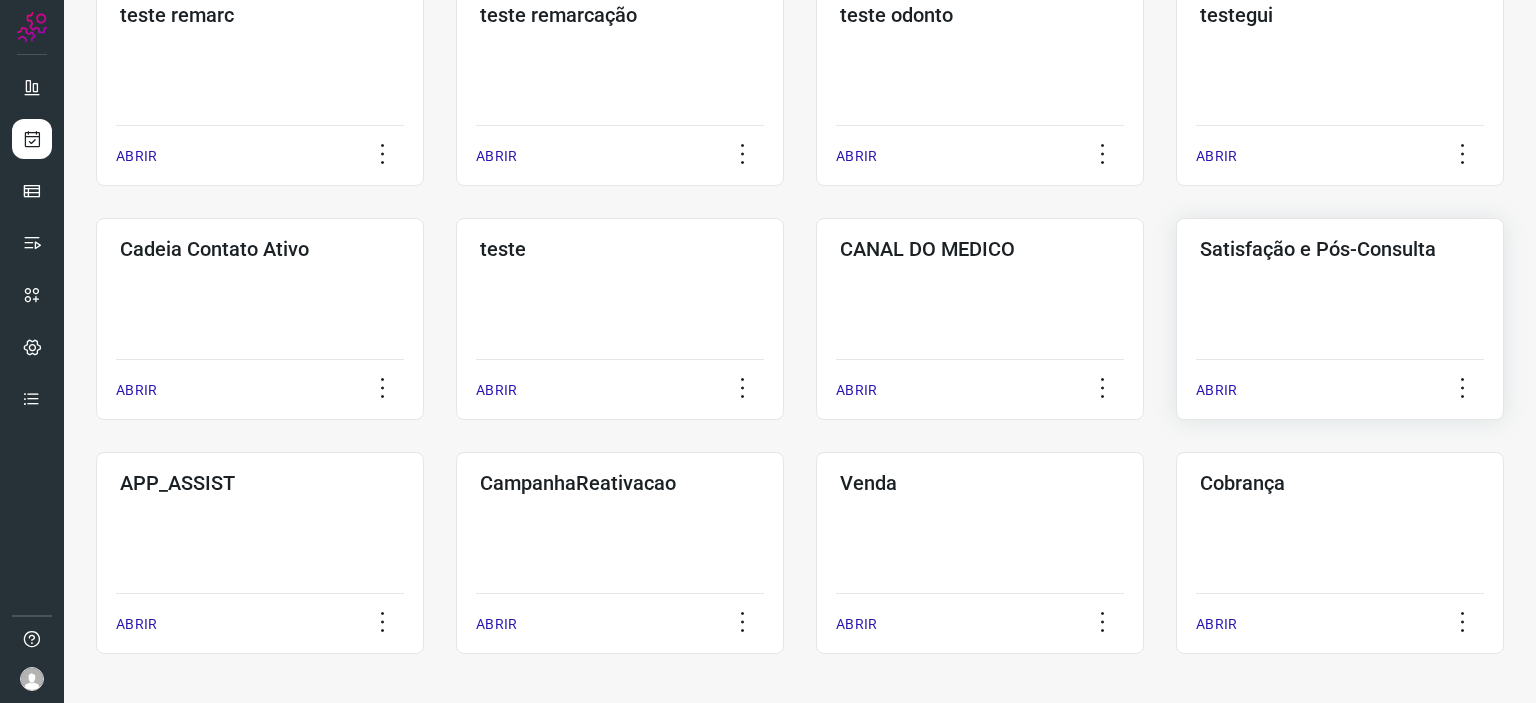 click on "Satisfação e Pós-Consulta  ABRIR" 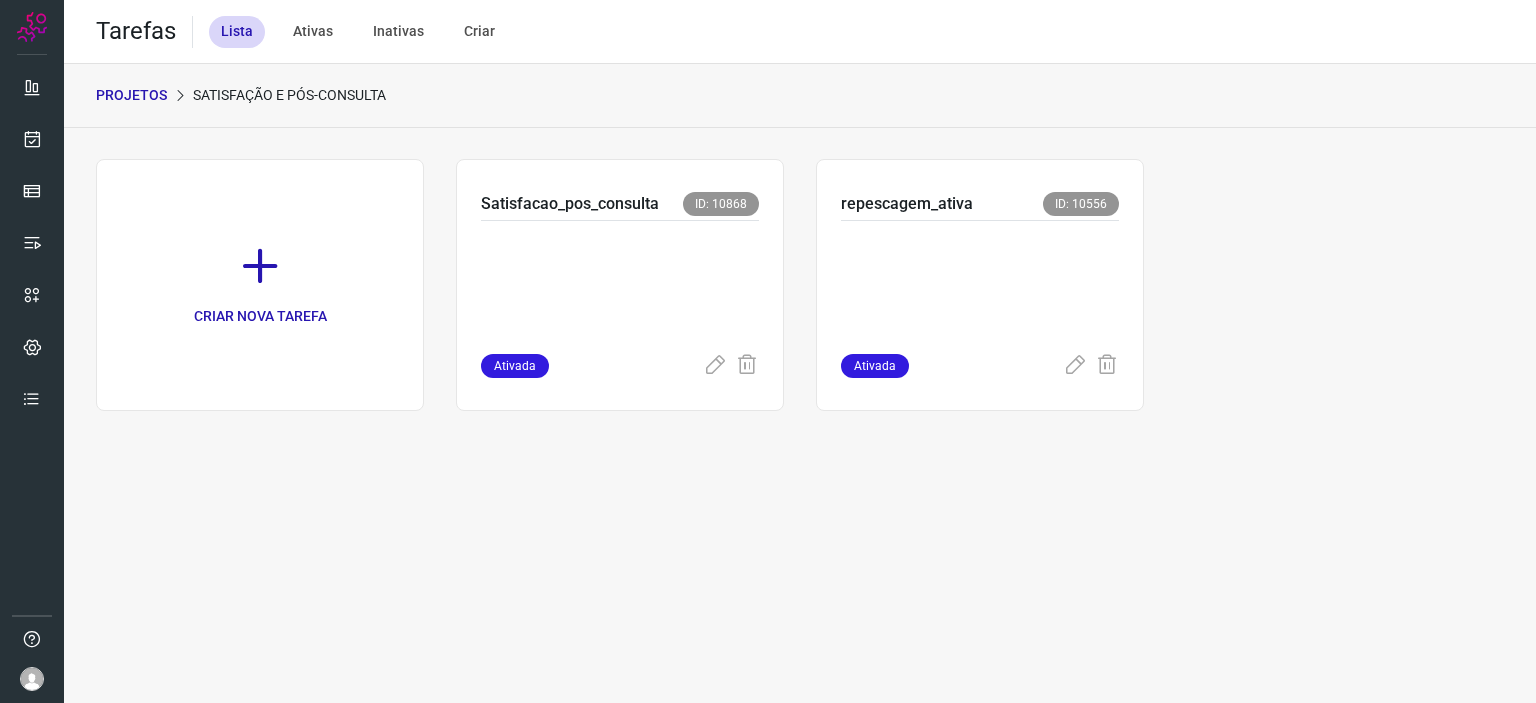 scroll, scrollTop: 0, scrollLeft: 0, axis: both 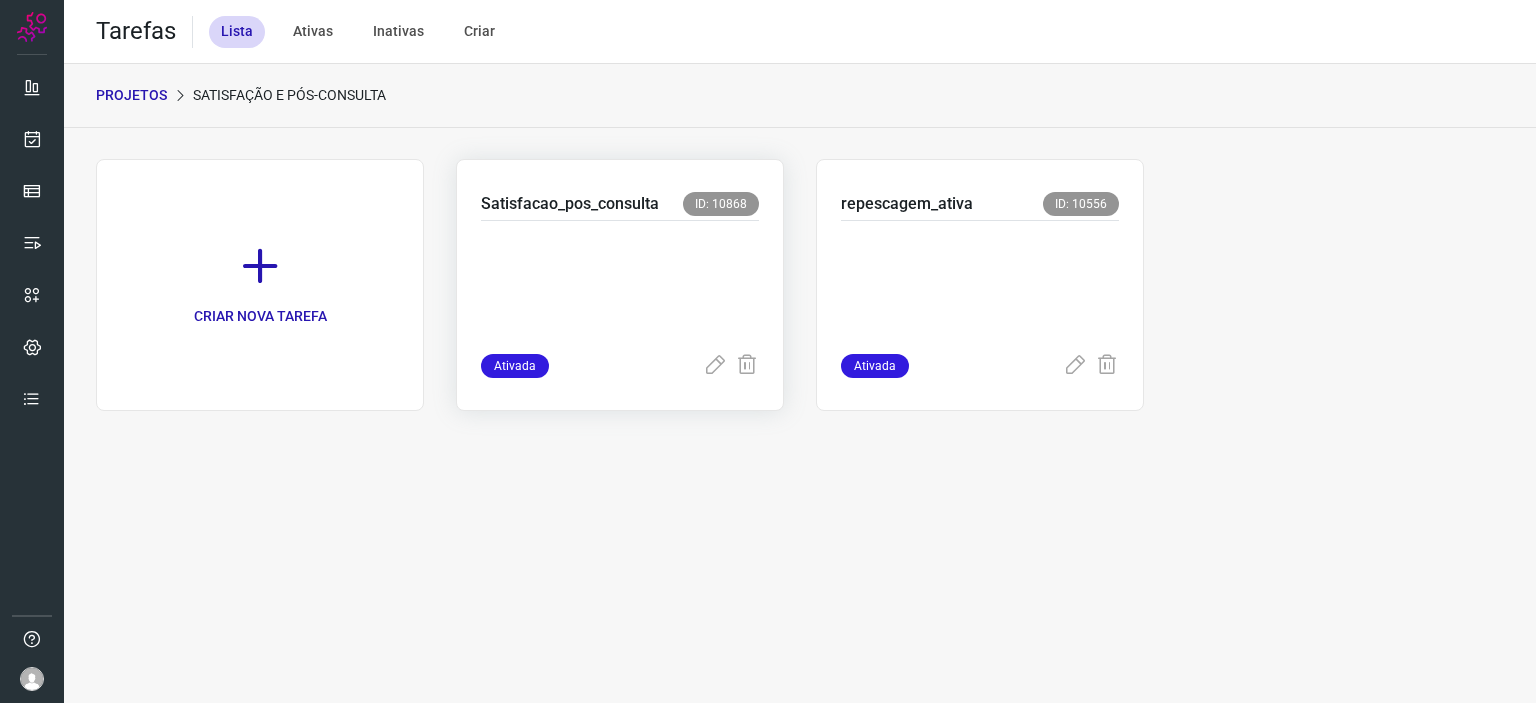 click at bounding box center [620, 283] 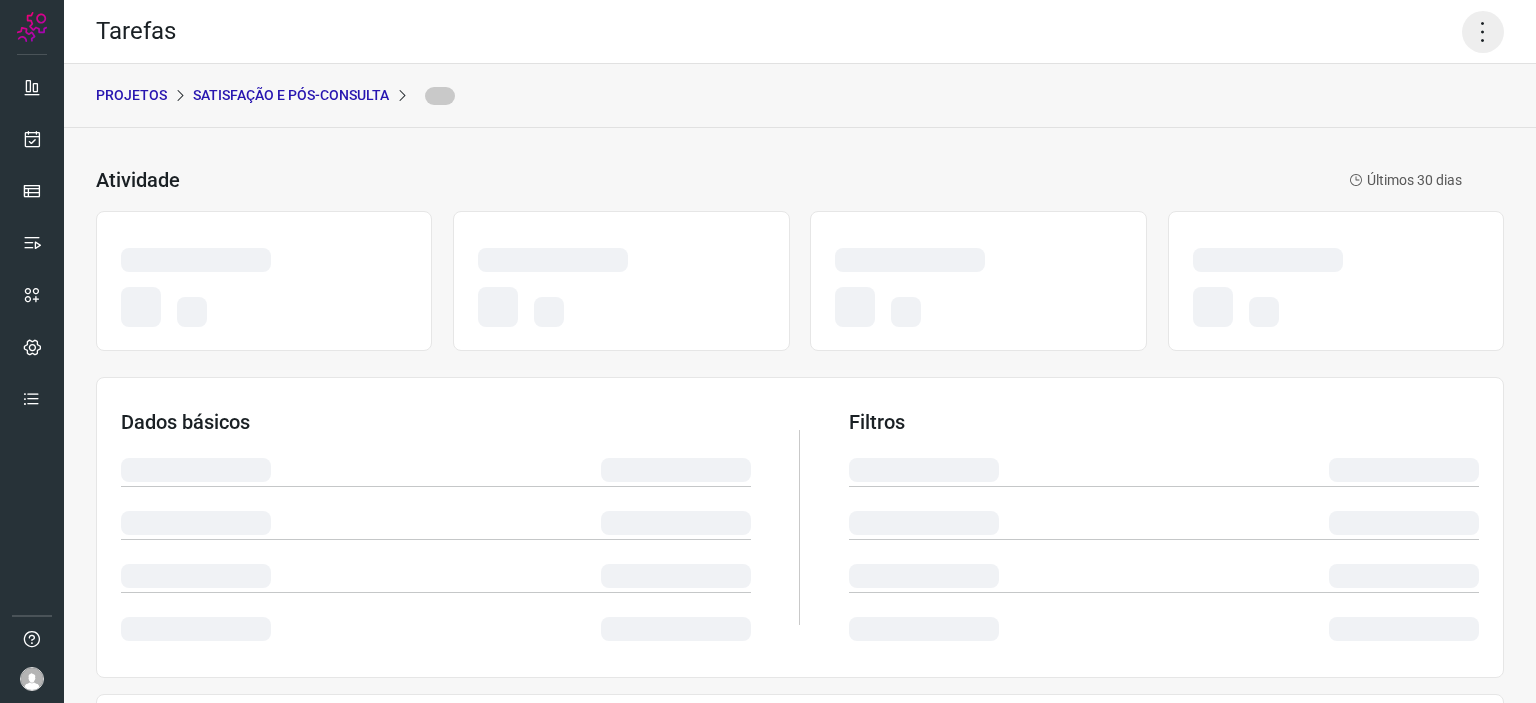 click 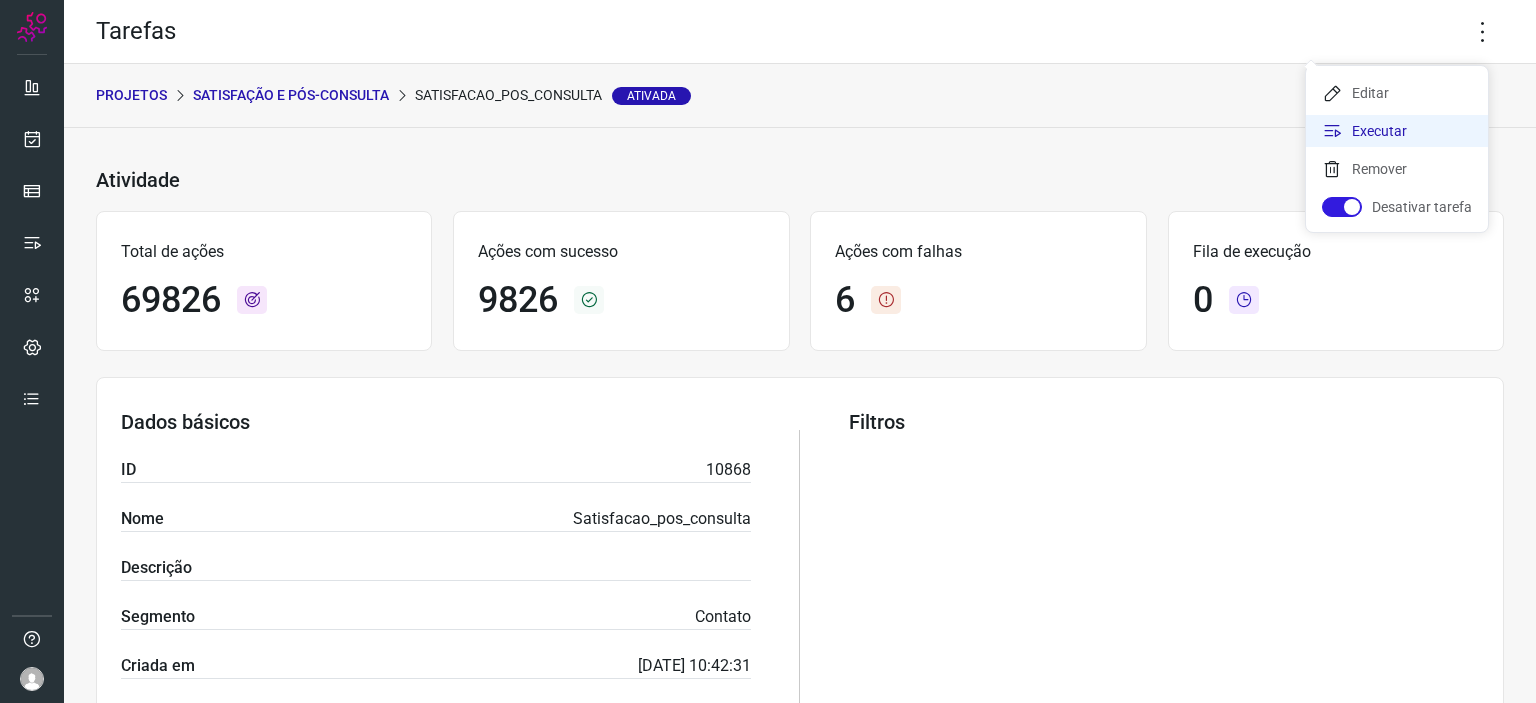 click on "Executar" 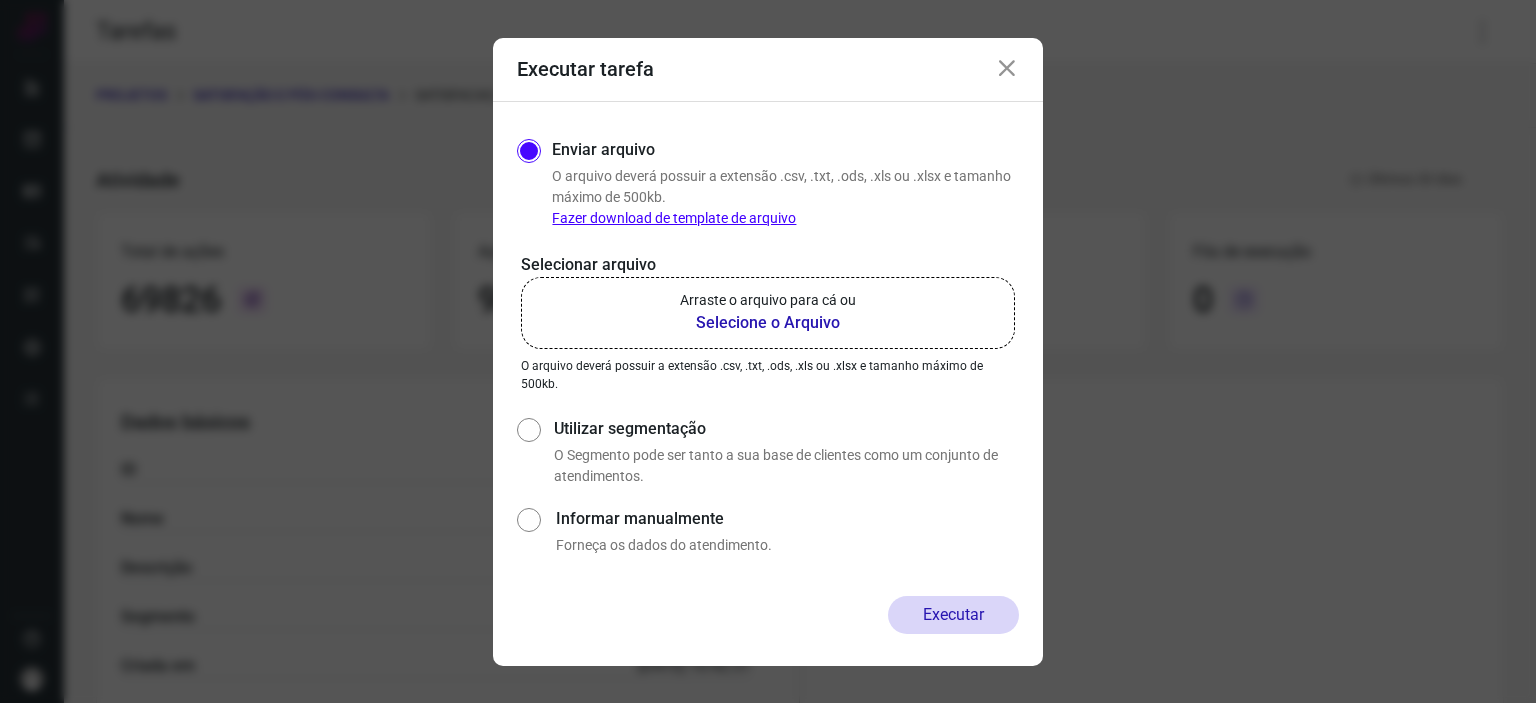 click on "Selecione o Arquivo" at bounding box center (768, 323) 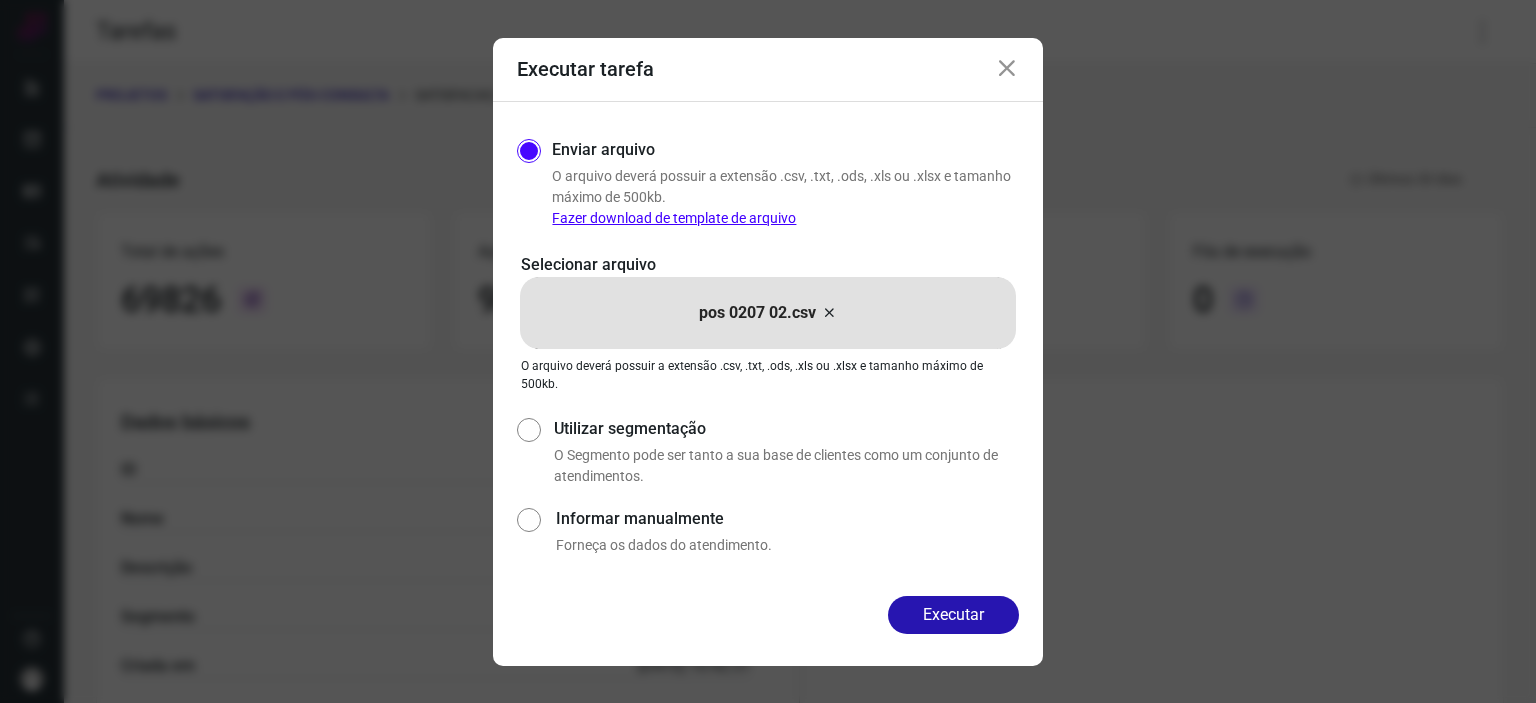 click at bounding box center [1007, 69] 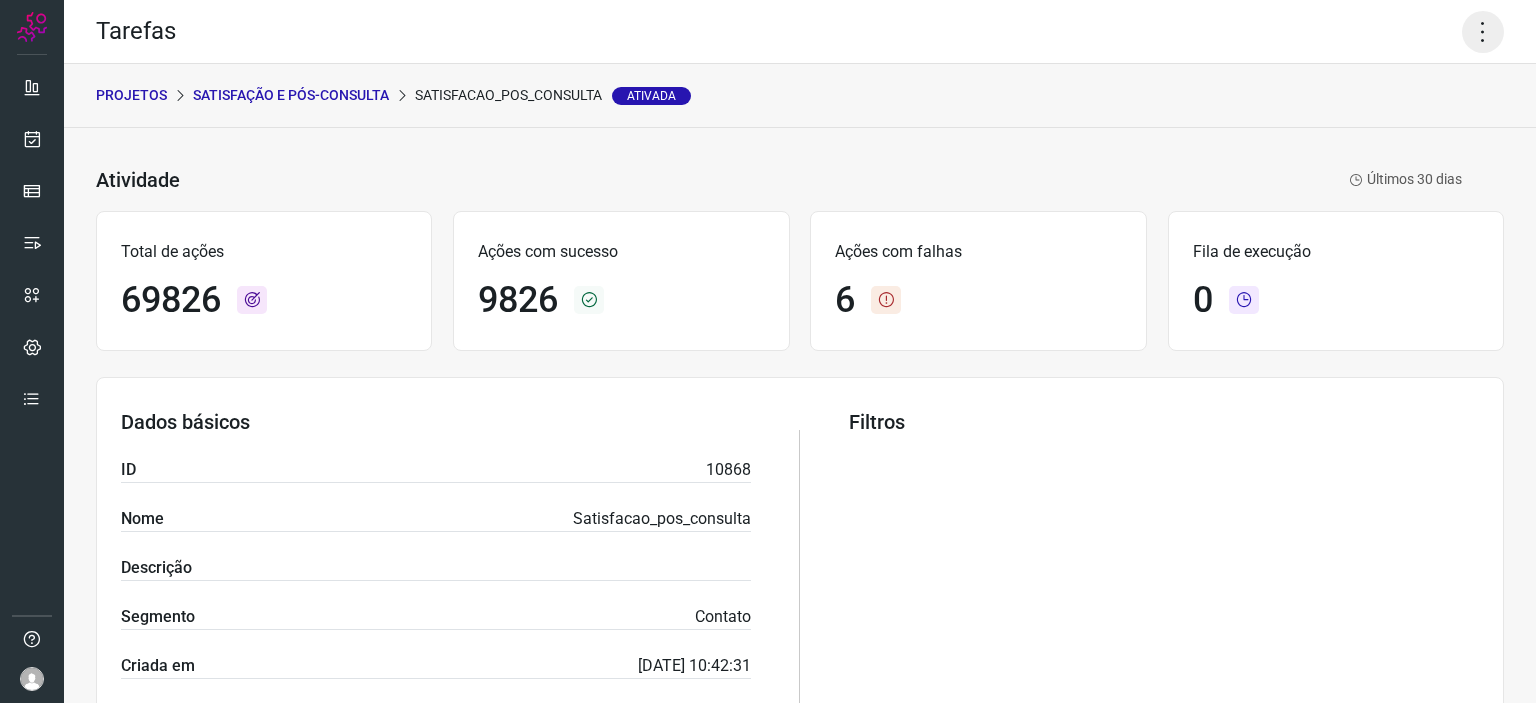 click 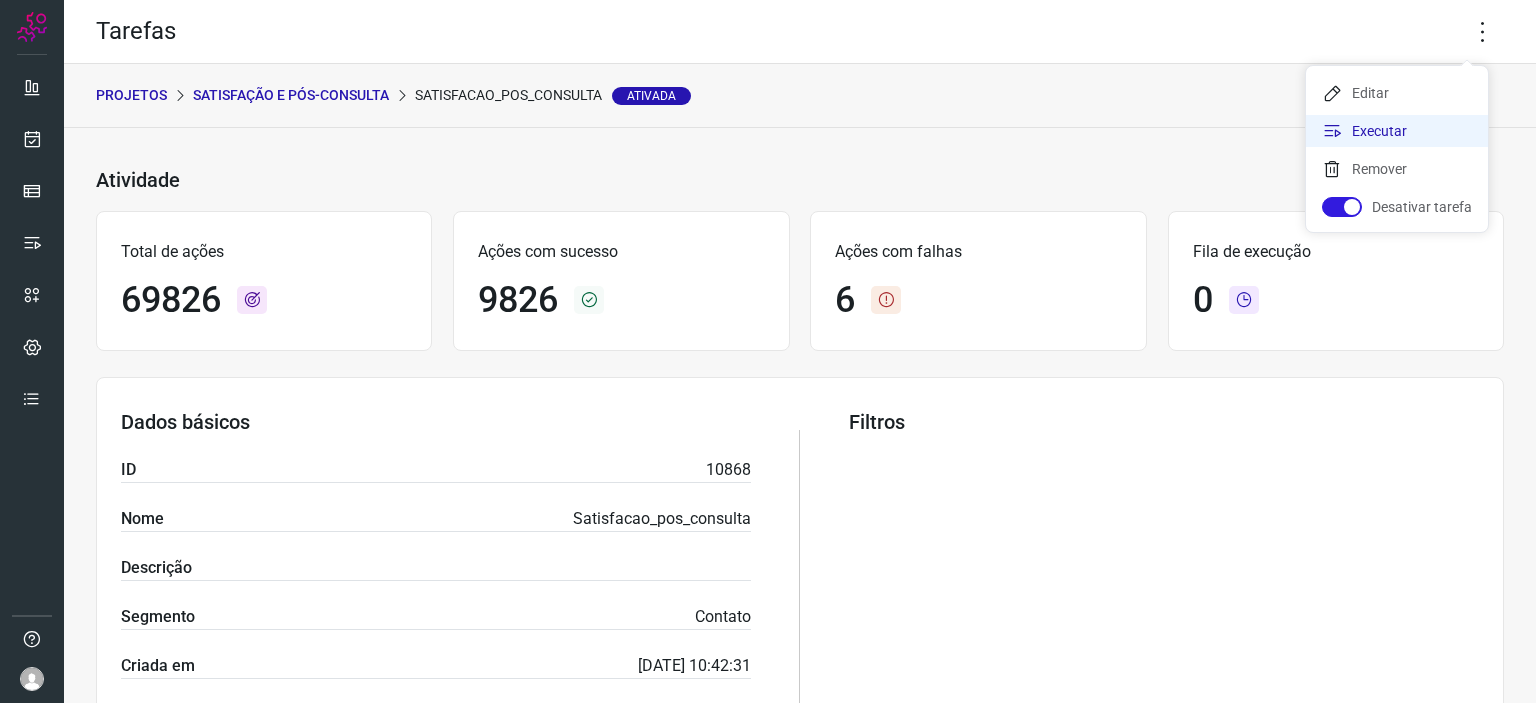 click on "Executar" 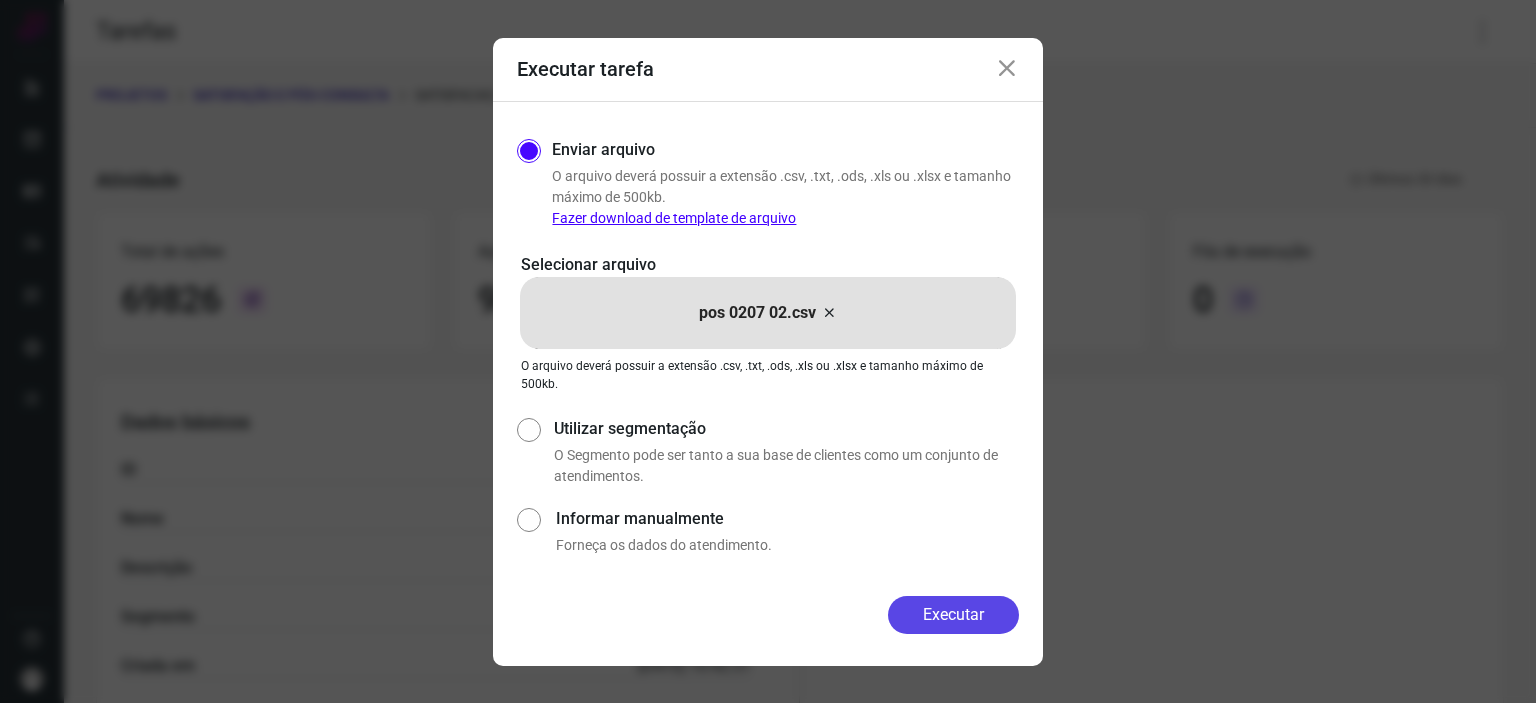 click on "Executar" at bounding box center (953, 615) 